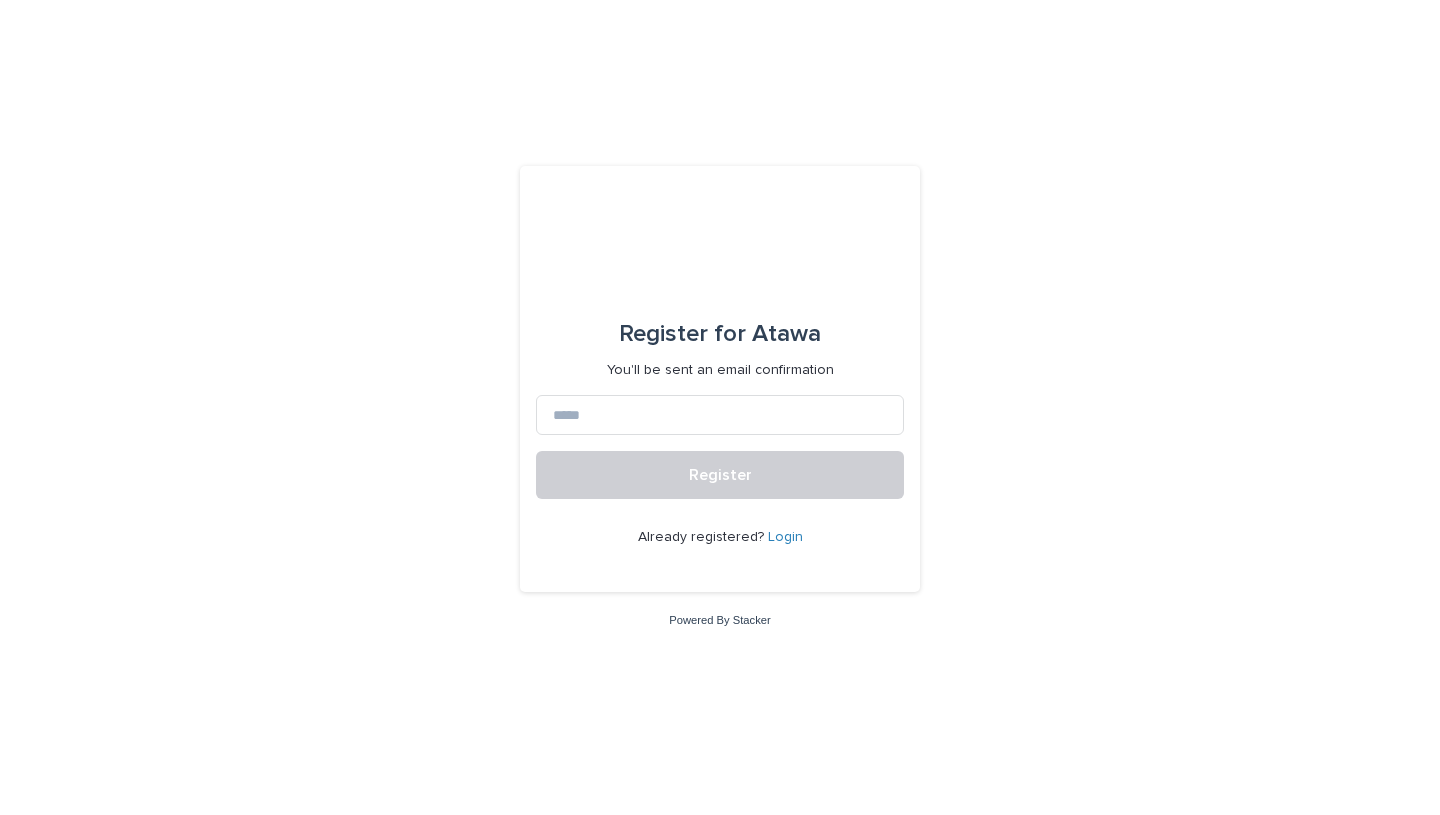 scroll, scrollTop: 0, scrollLeft: 0, axis: both 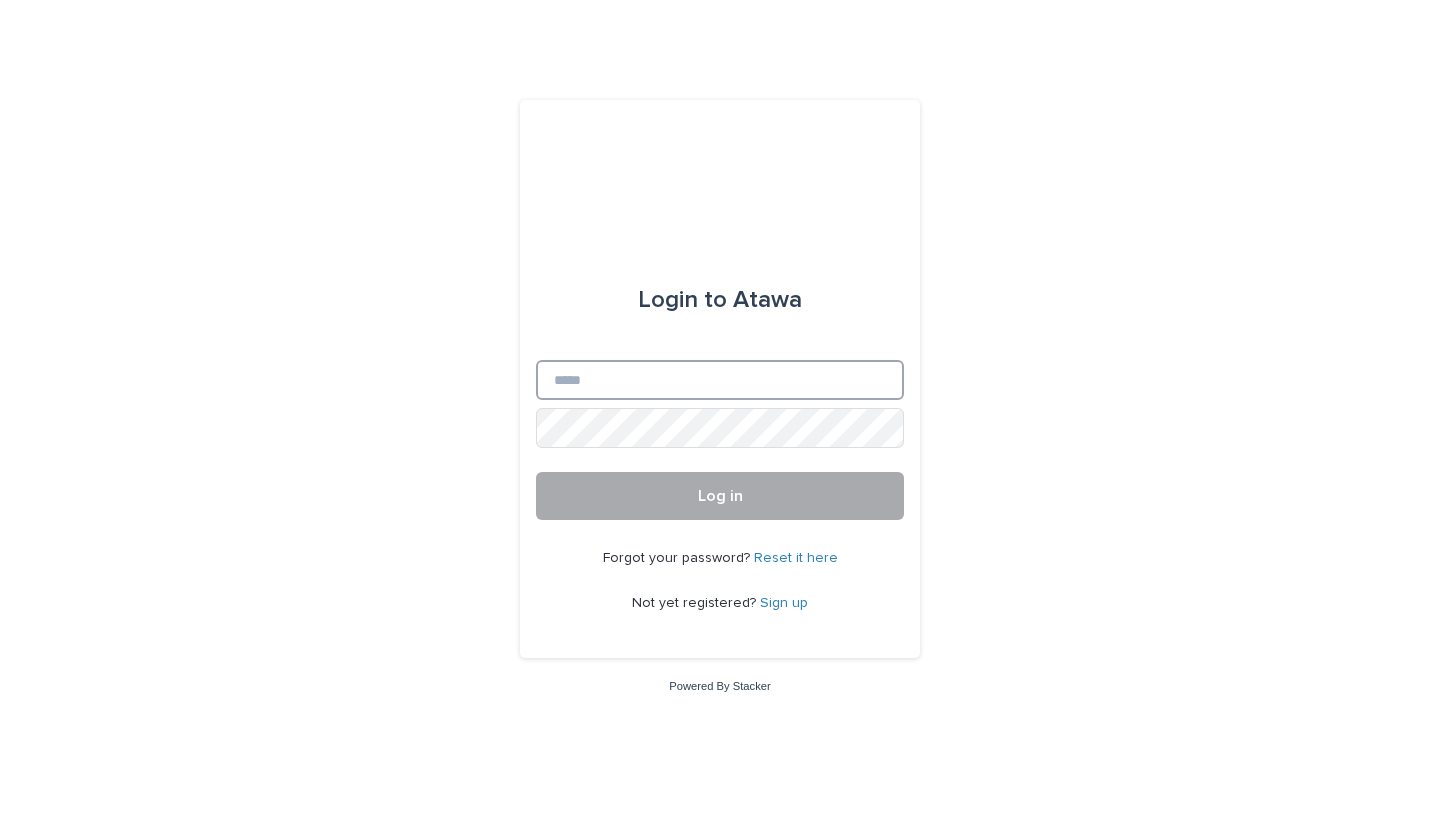 type on "**********" 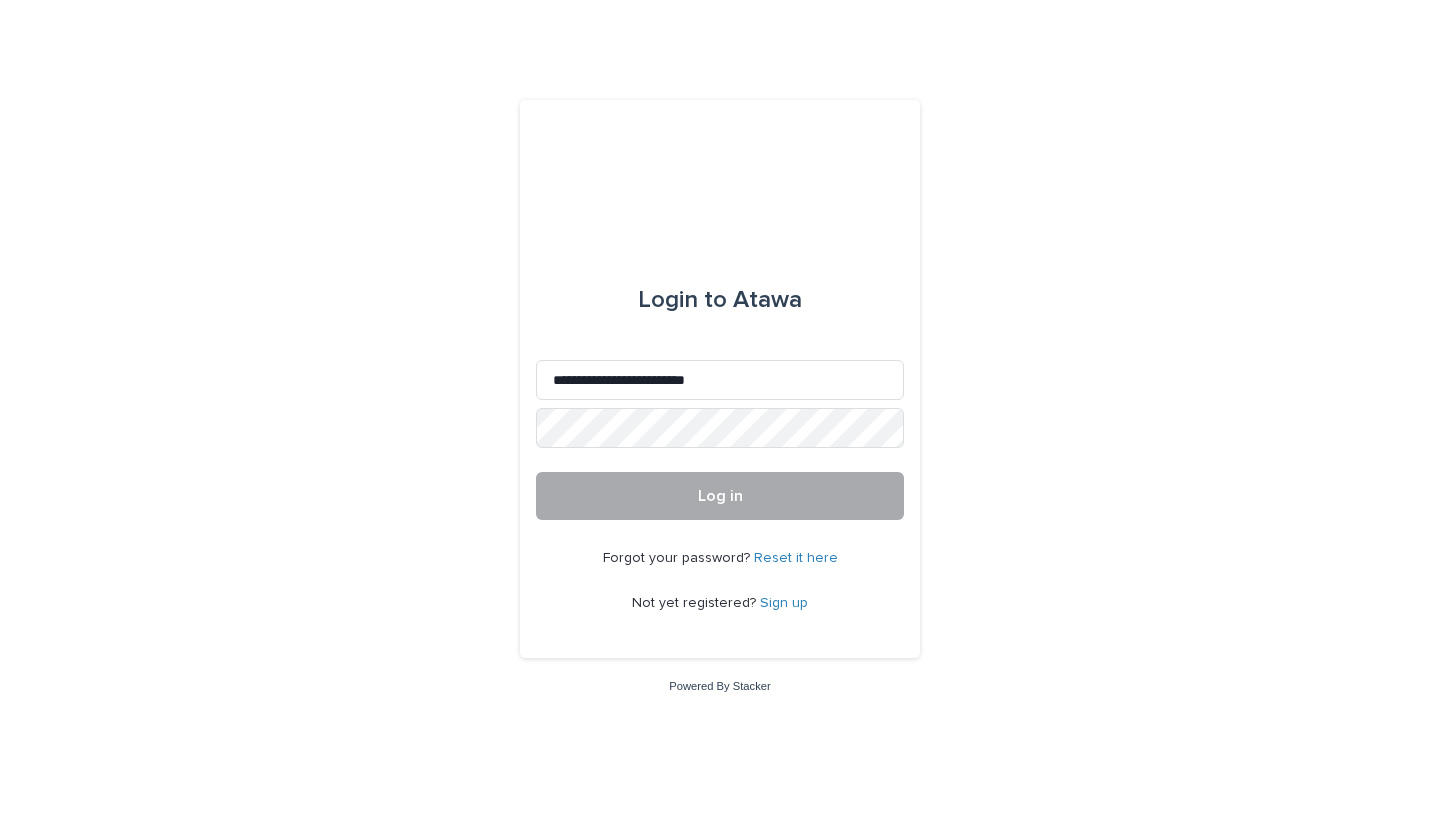 click on "Log in" at bounding box center [720, 496] 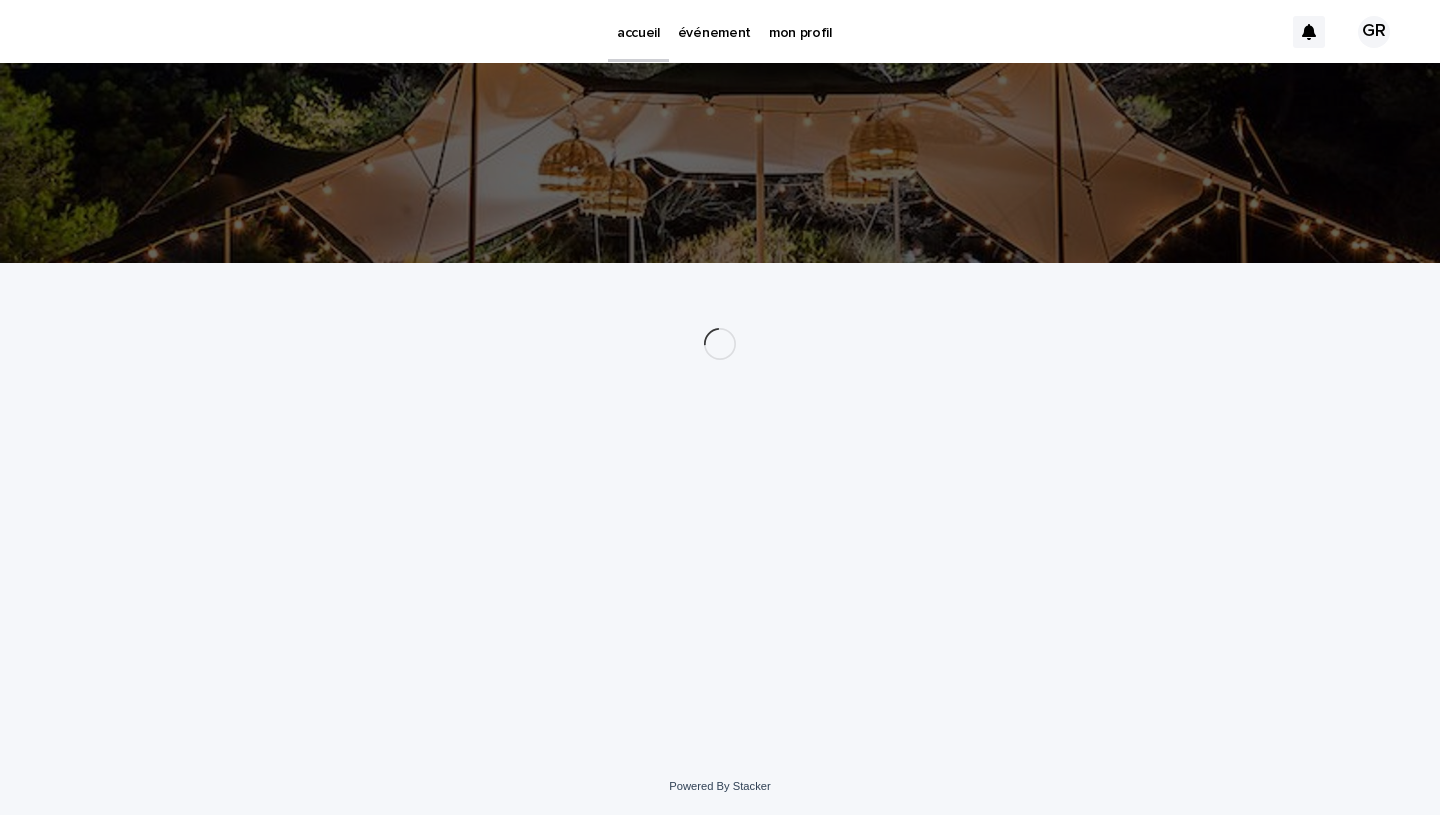 scroll, scrollTop: 0, scrollLeft: 0, axis: both 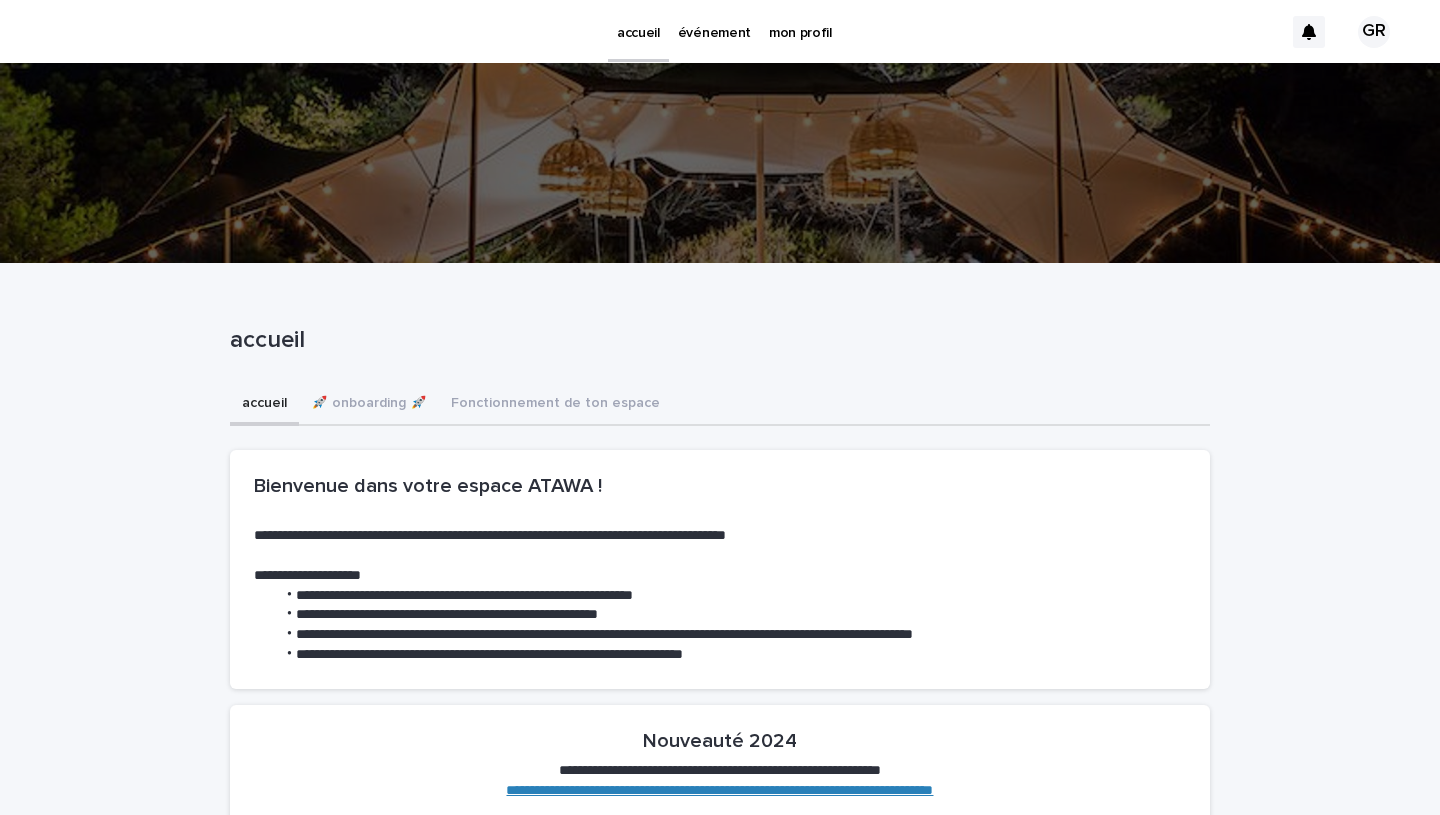 click on "événement" at bounding box center (714, 31) 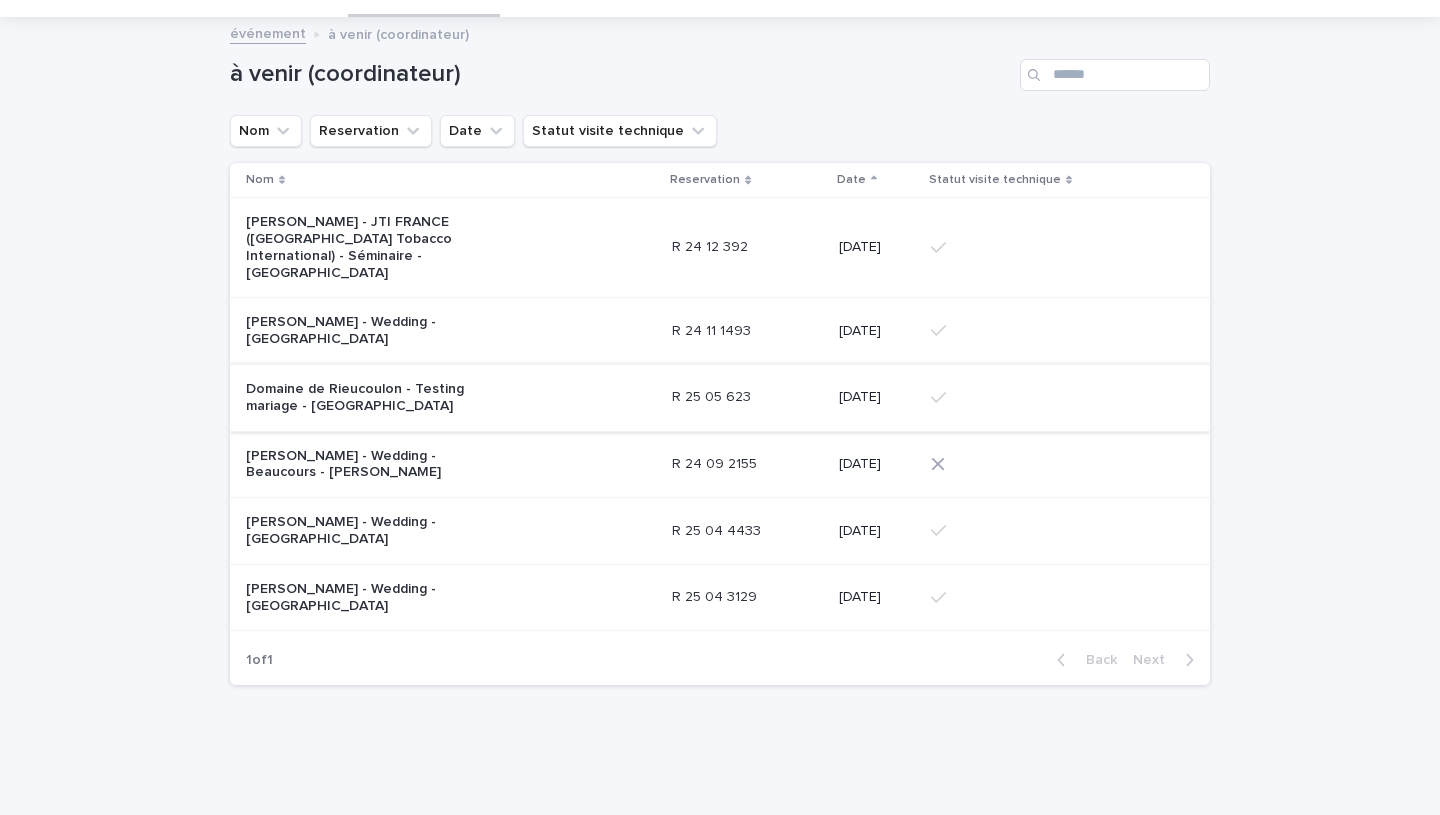 scroll, scrollTop: 92, scrollLeft: 0, axis: vertical 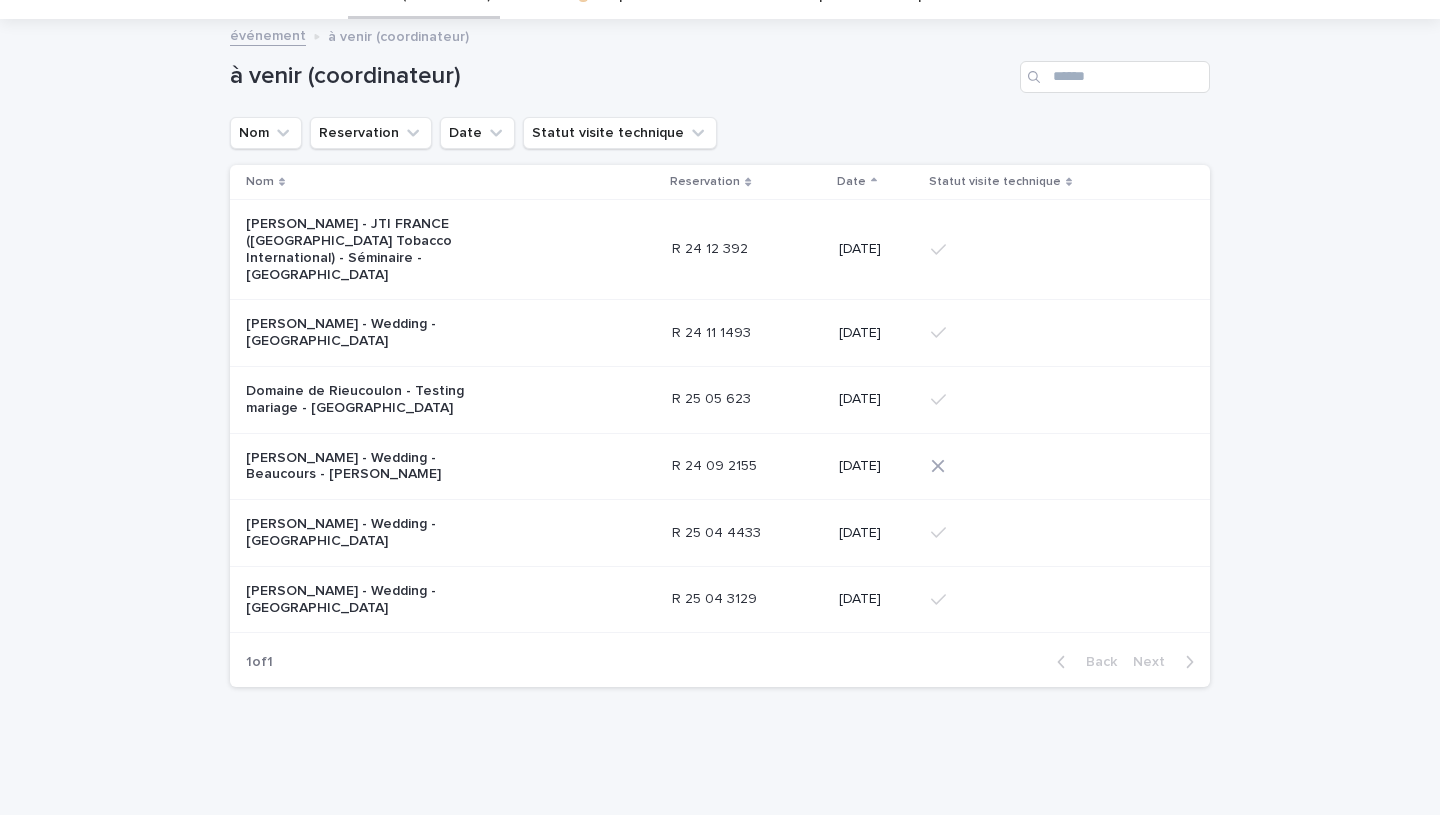click on "Ola Weber - Wedding - Baurecueil" at bounding box center [371, 533] 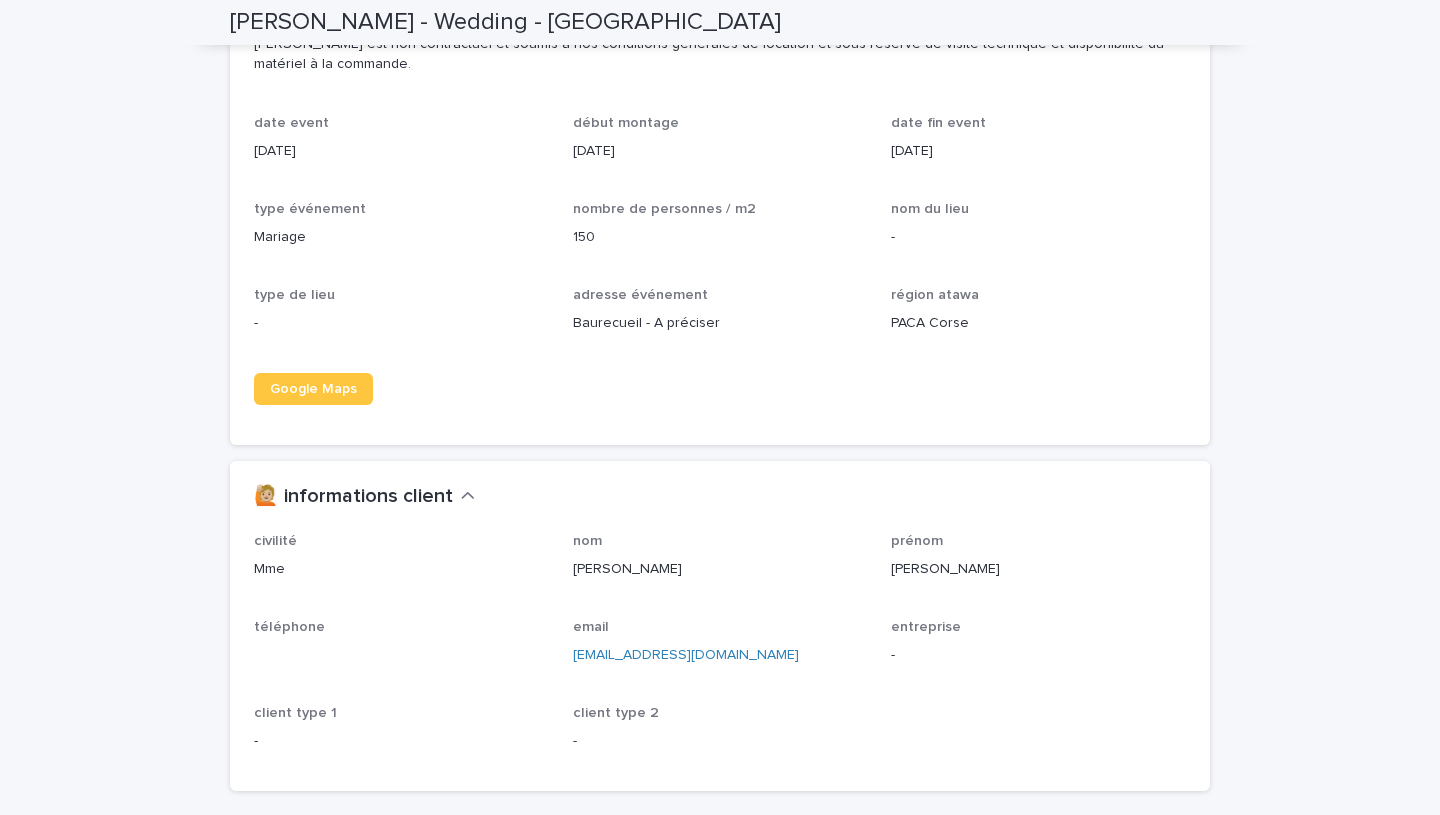 scroll, scrollTop: 2269, scrollLeft: 0, axis: vertical 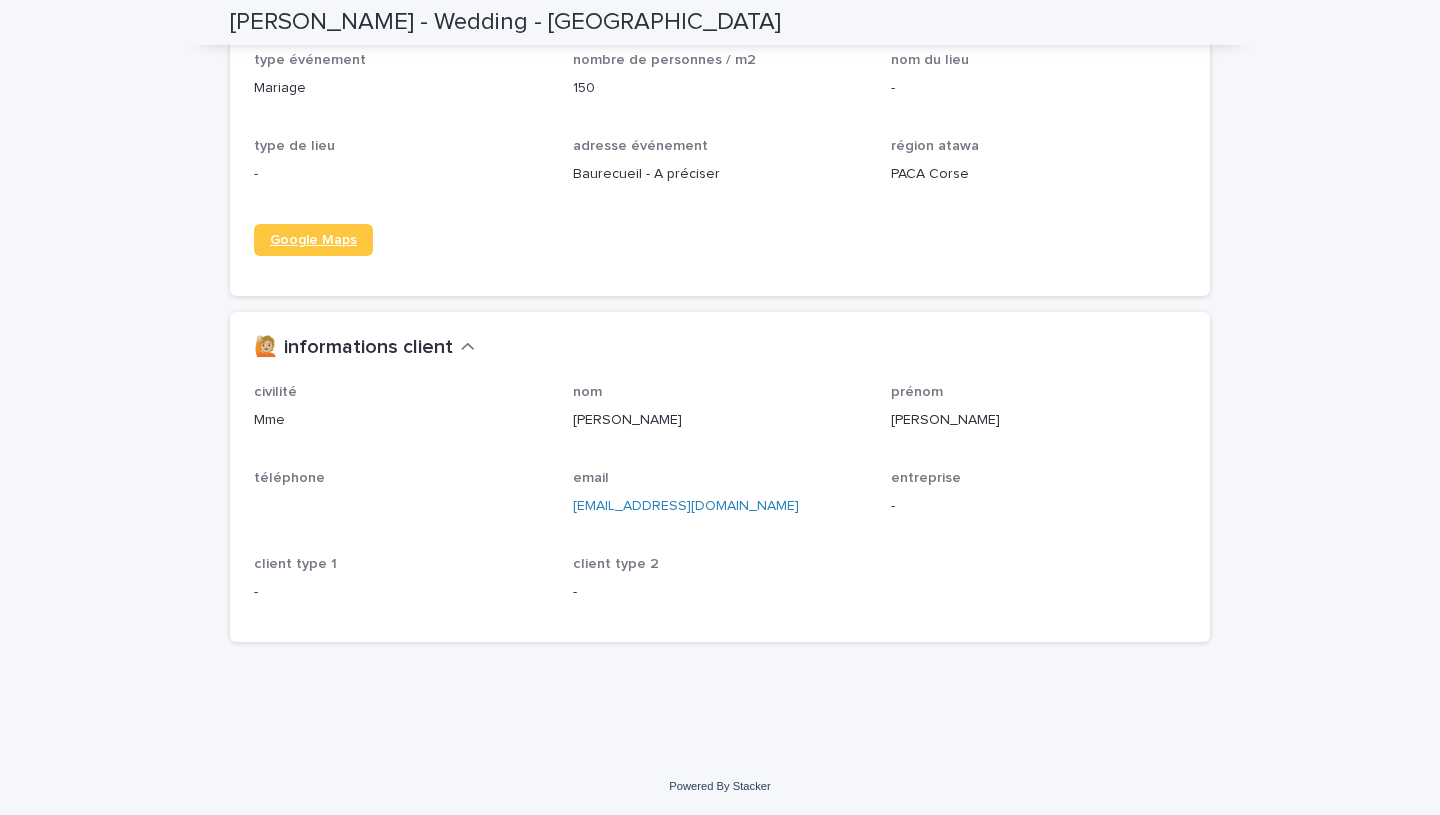 click on "Google Maps" at bounding box center (313, 240) 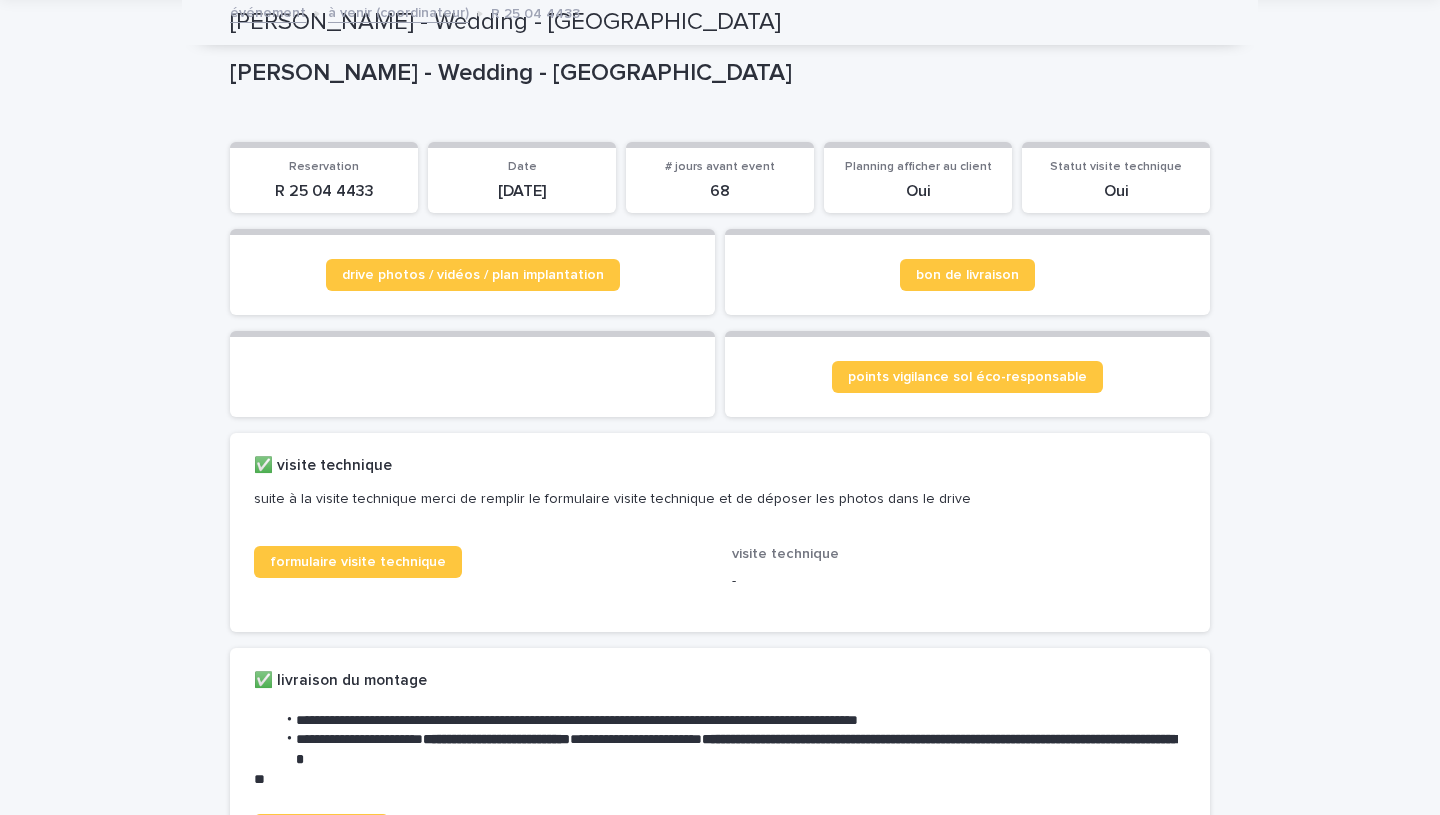 scroll, scrollTop: 0, scrollLeft: 0, axis: both 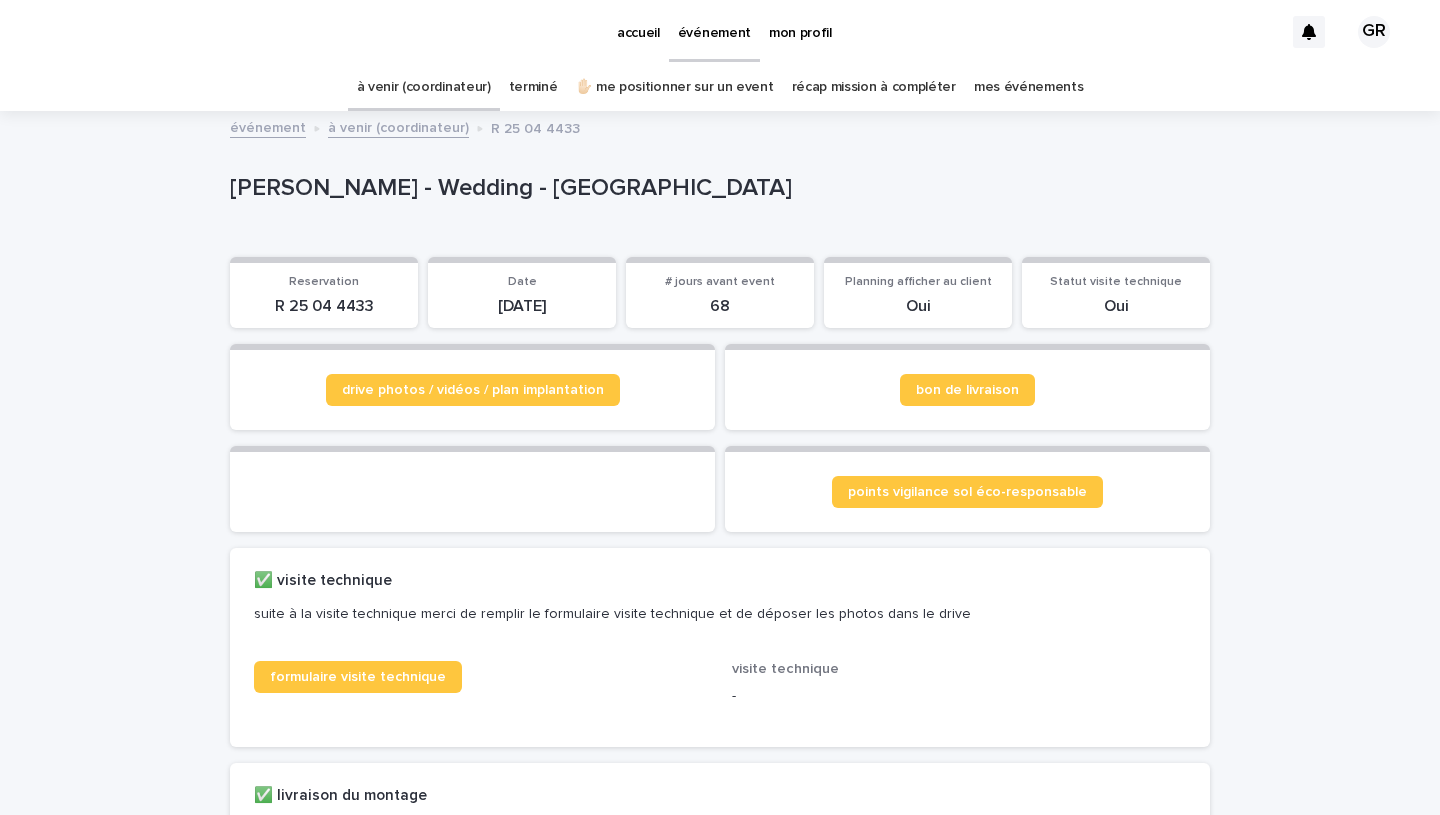 click on "événement" at bounding box center [714, 21] 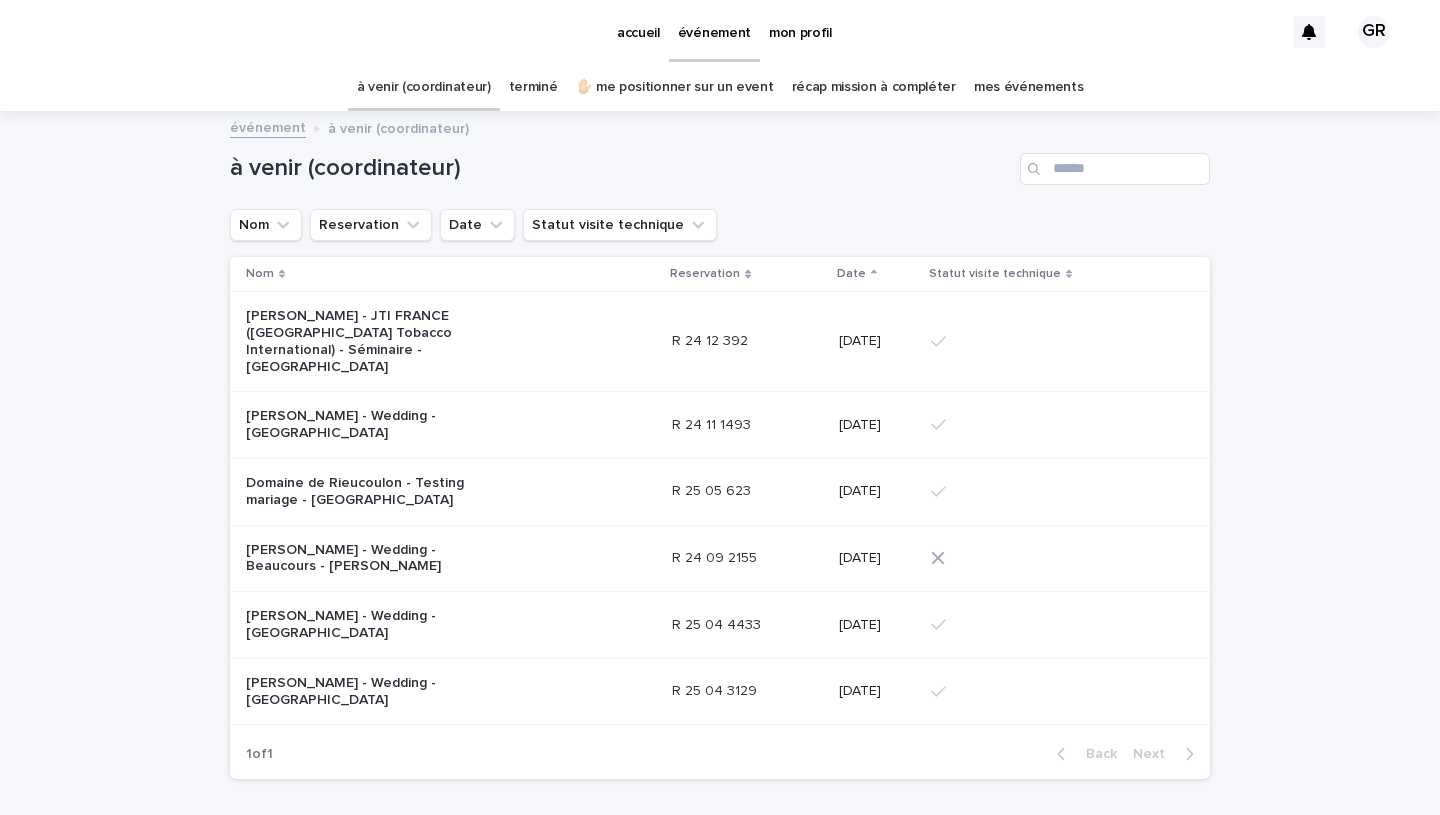 click on "mes événements" at bounding box center (1029, 87) 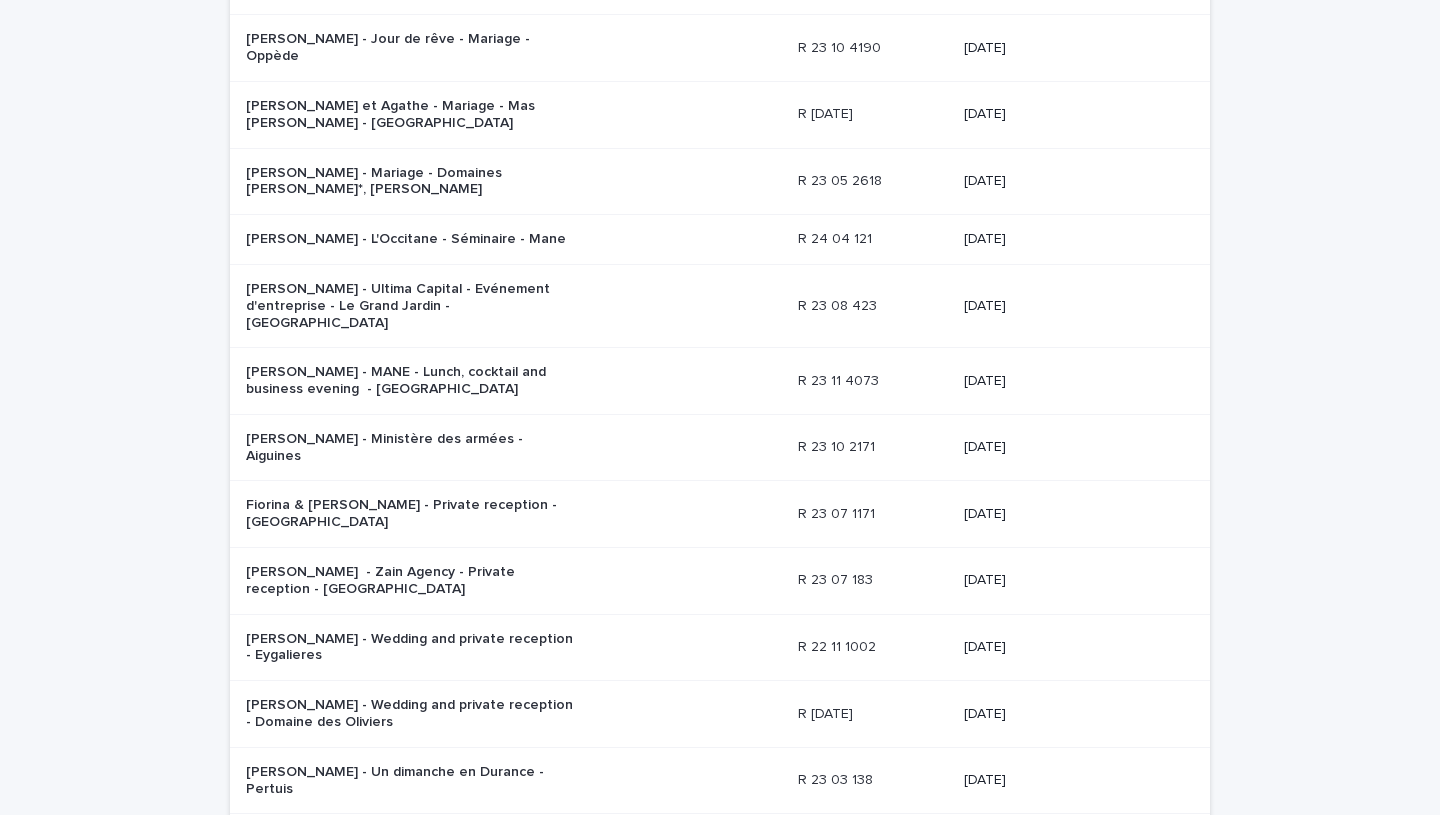 scroll, scrollTop: 1482, scrollLeft: 0, axis: vertical 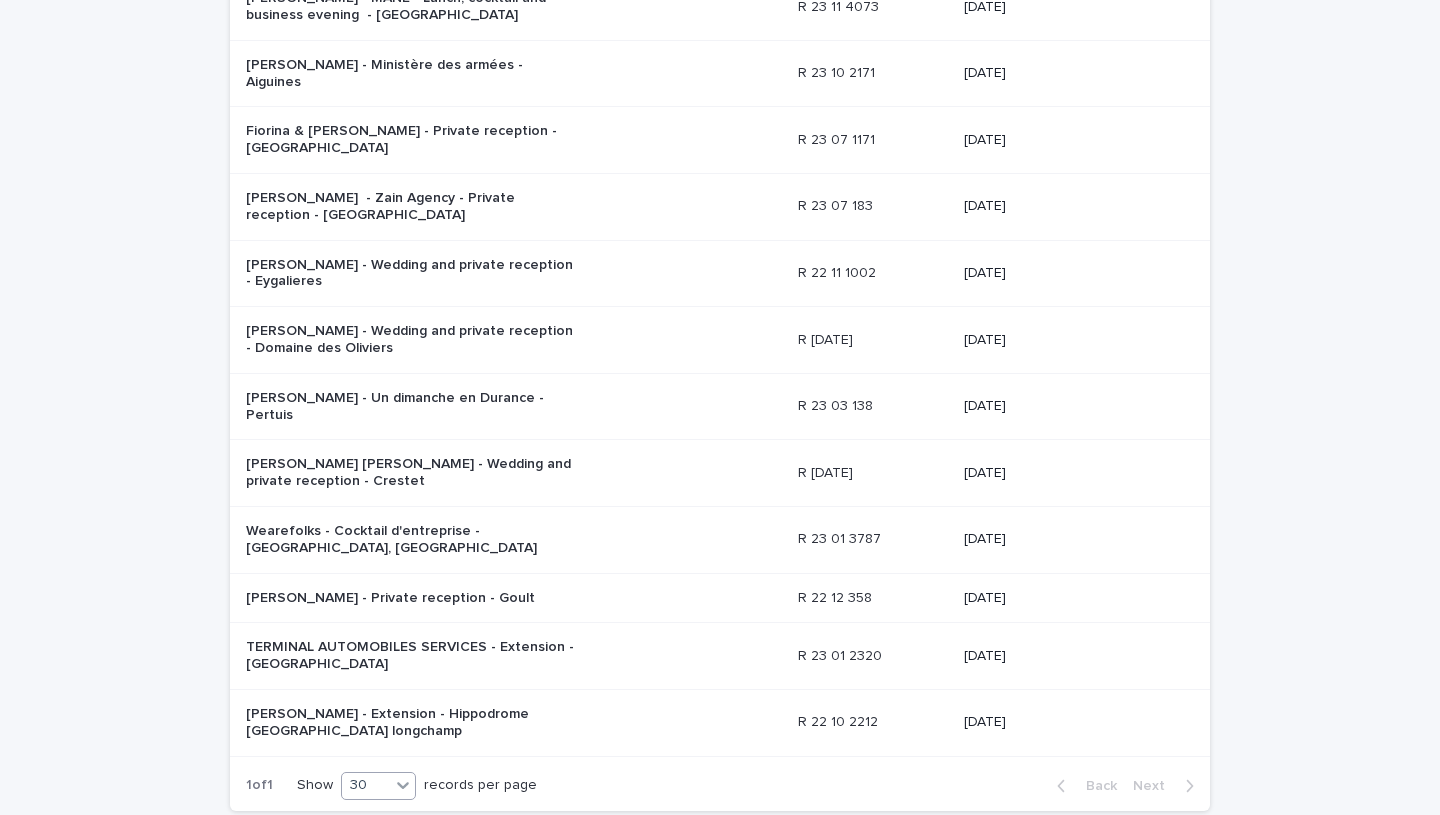 click on "30" at bounding box center [366, 785] 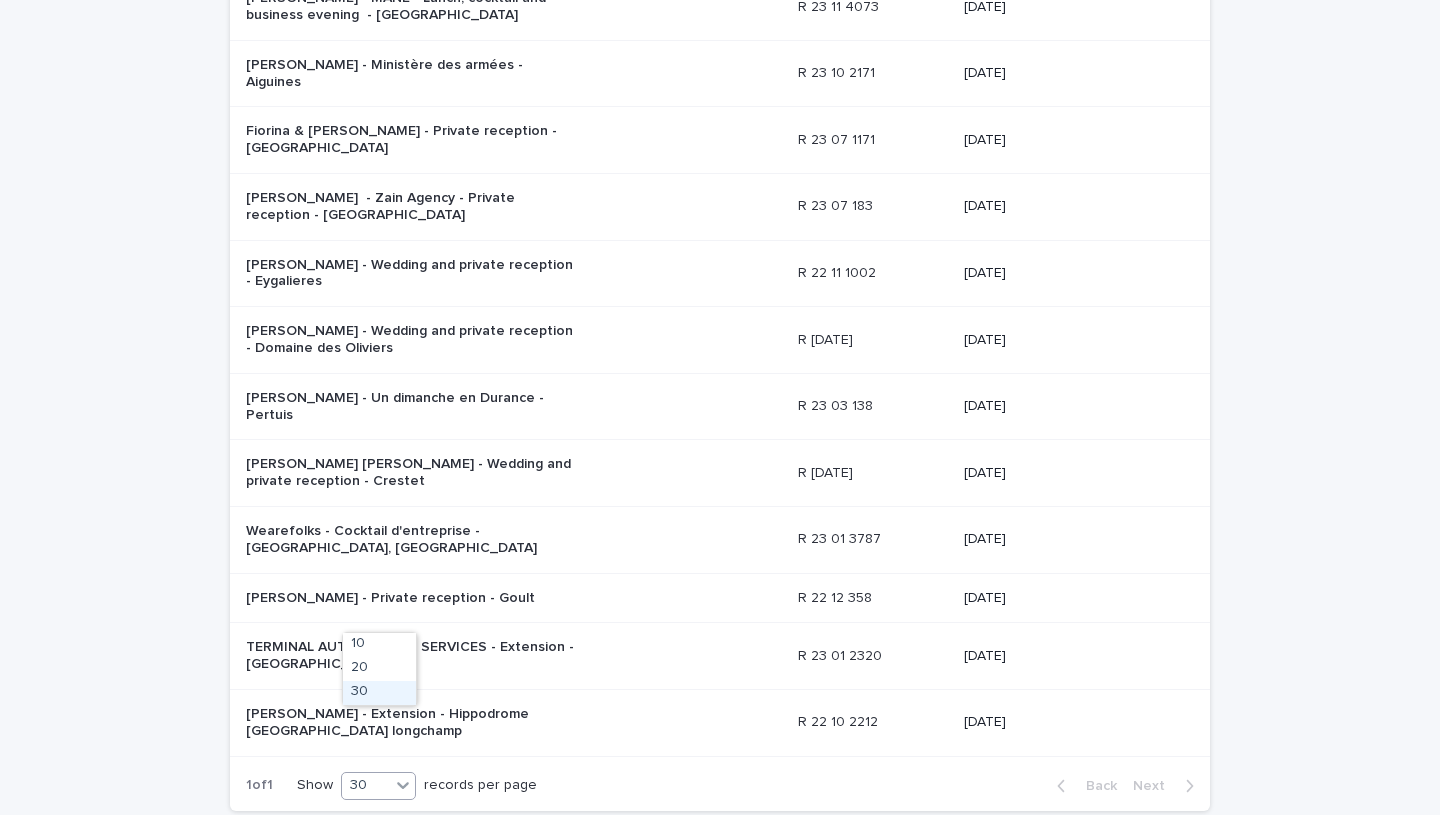 click on "30" at bounding box center (379, 693) 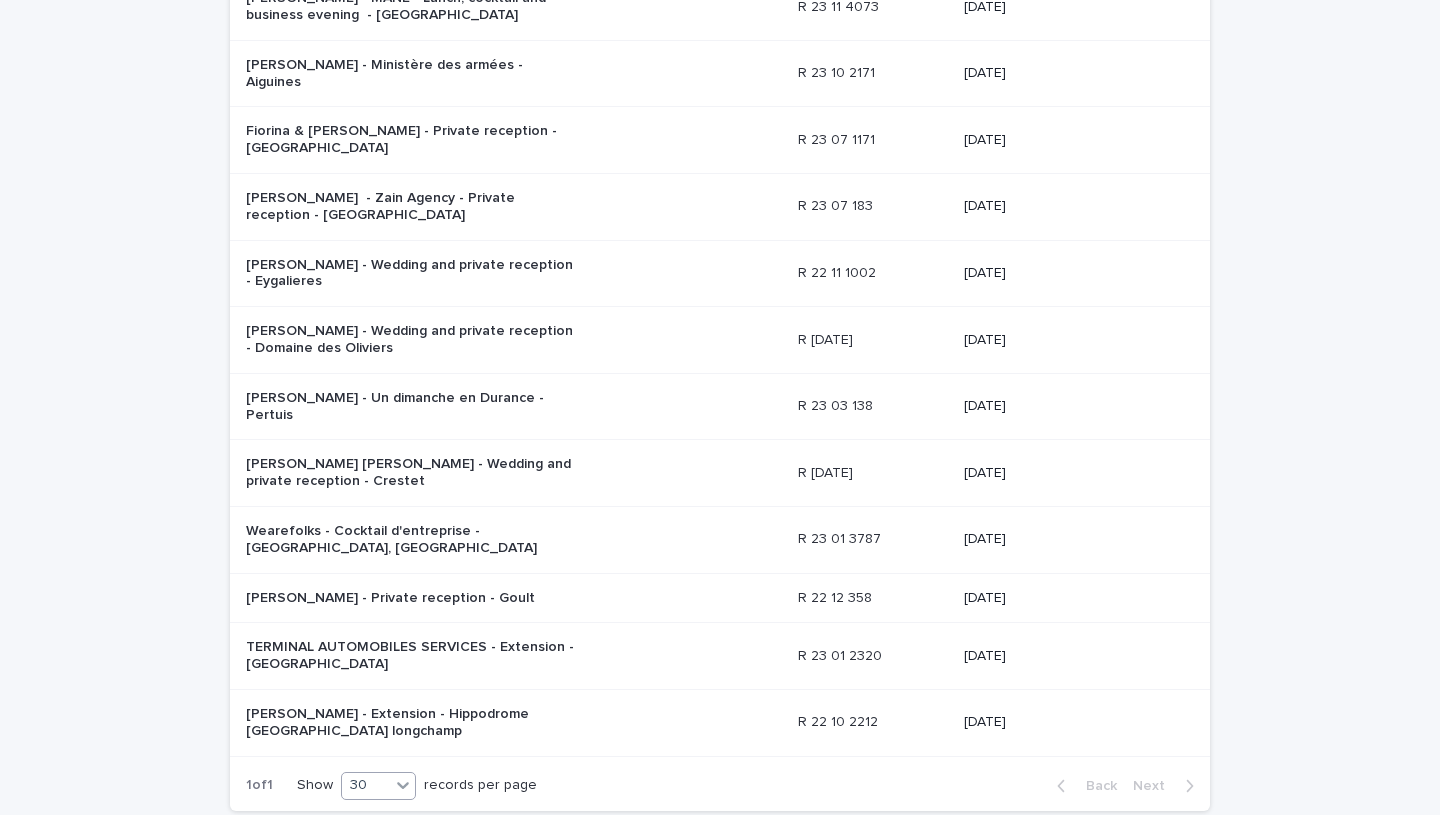 click on "30" at bounding box center (366, 785) 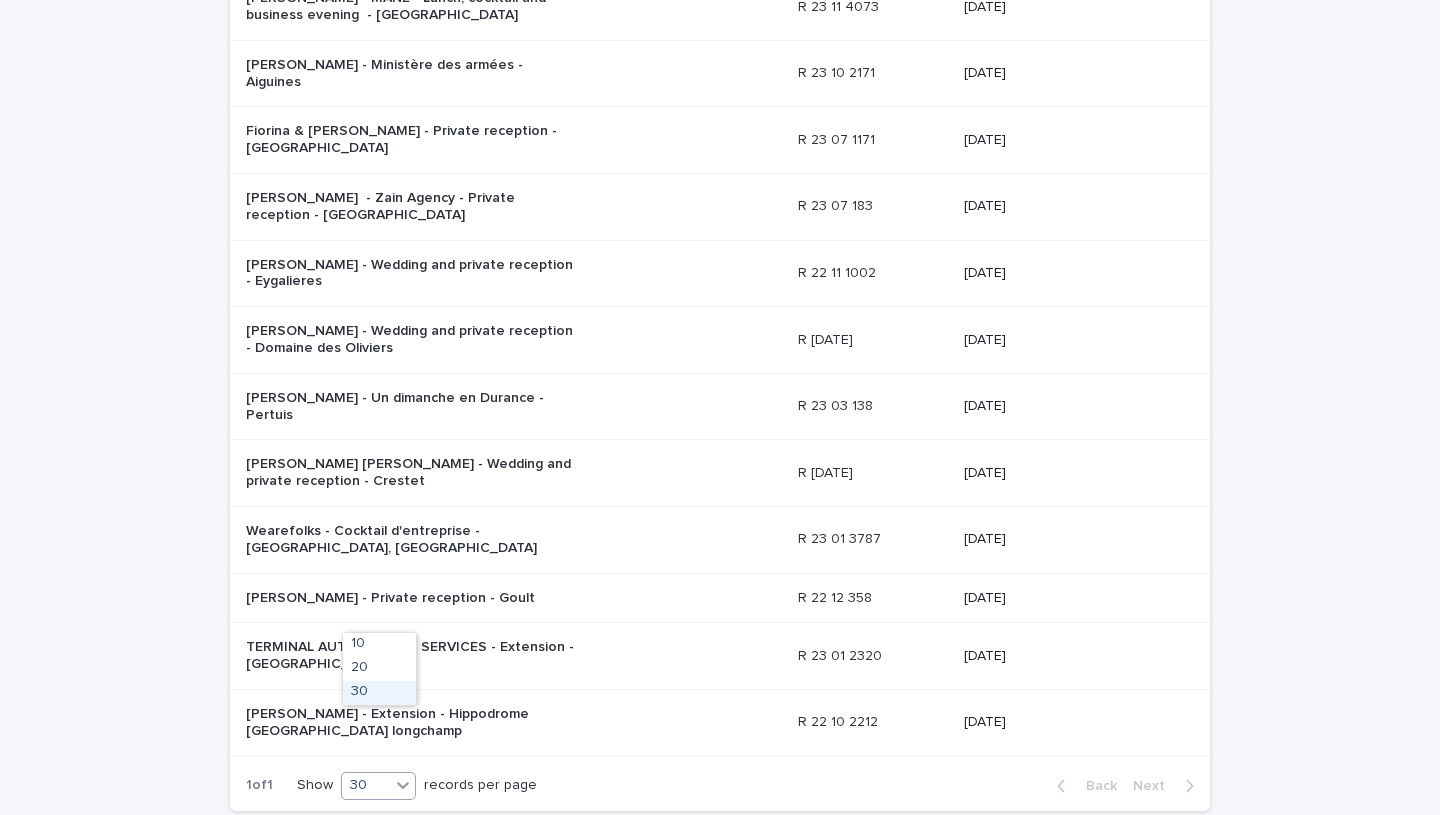 click on "30" at bounding box center [379, 693] 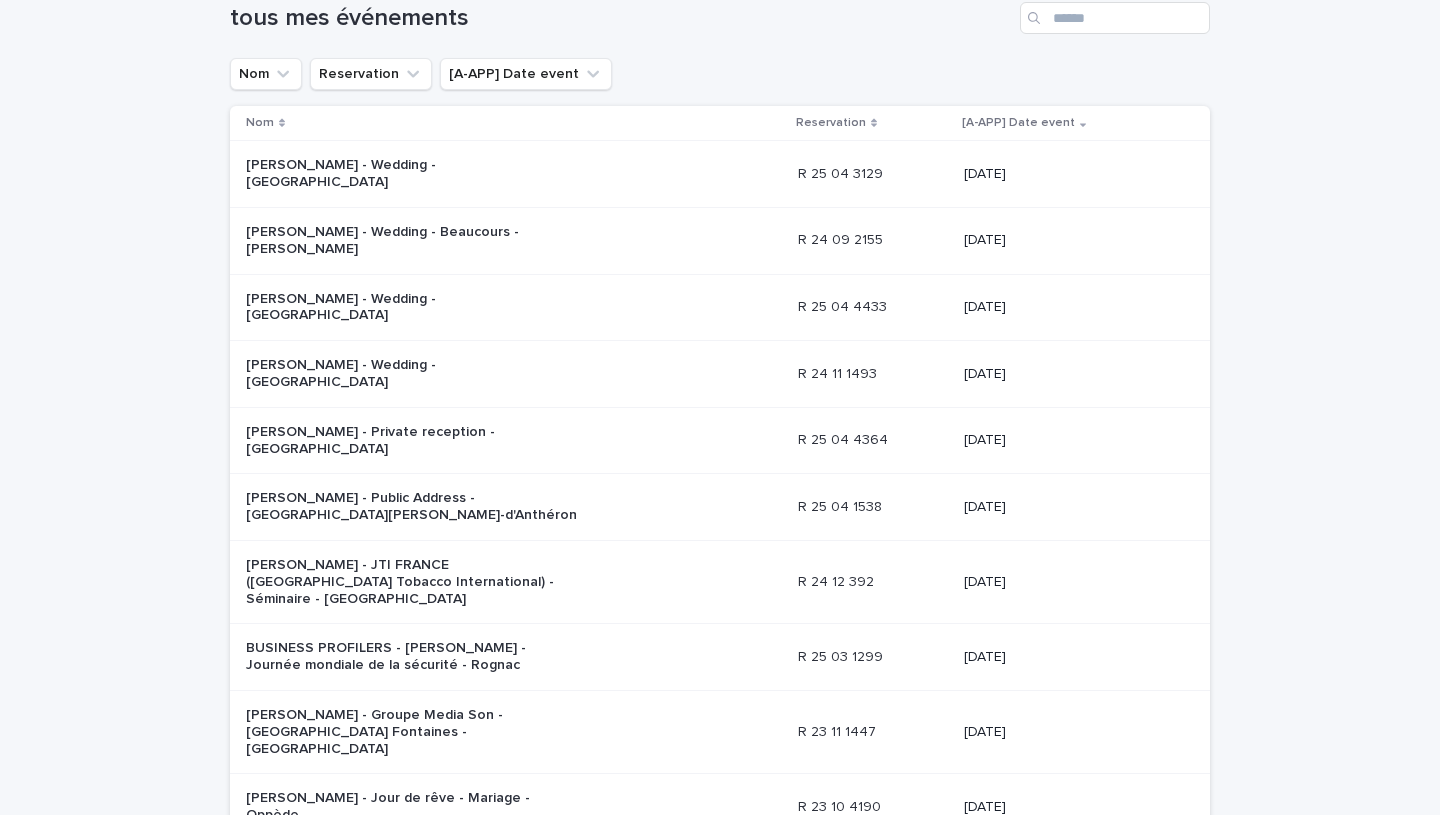 scroll, scrollTop: 344, scrollLeft: 0, axis: vertical 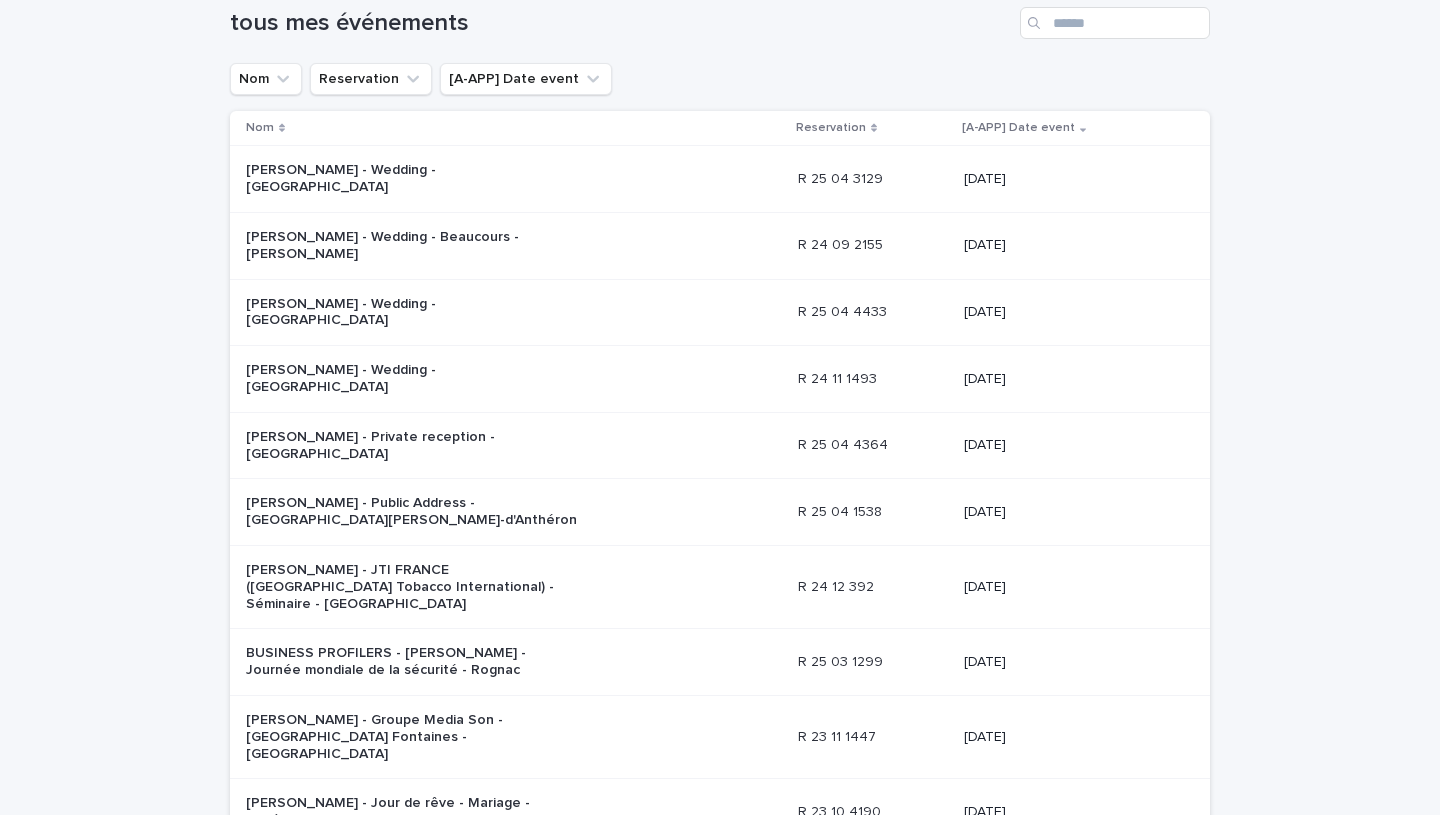 click on "Ola Weber - Wedding - Baurecueil" at bounding box center [412, 313] 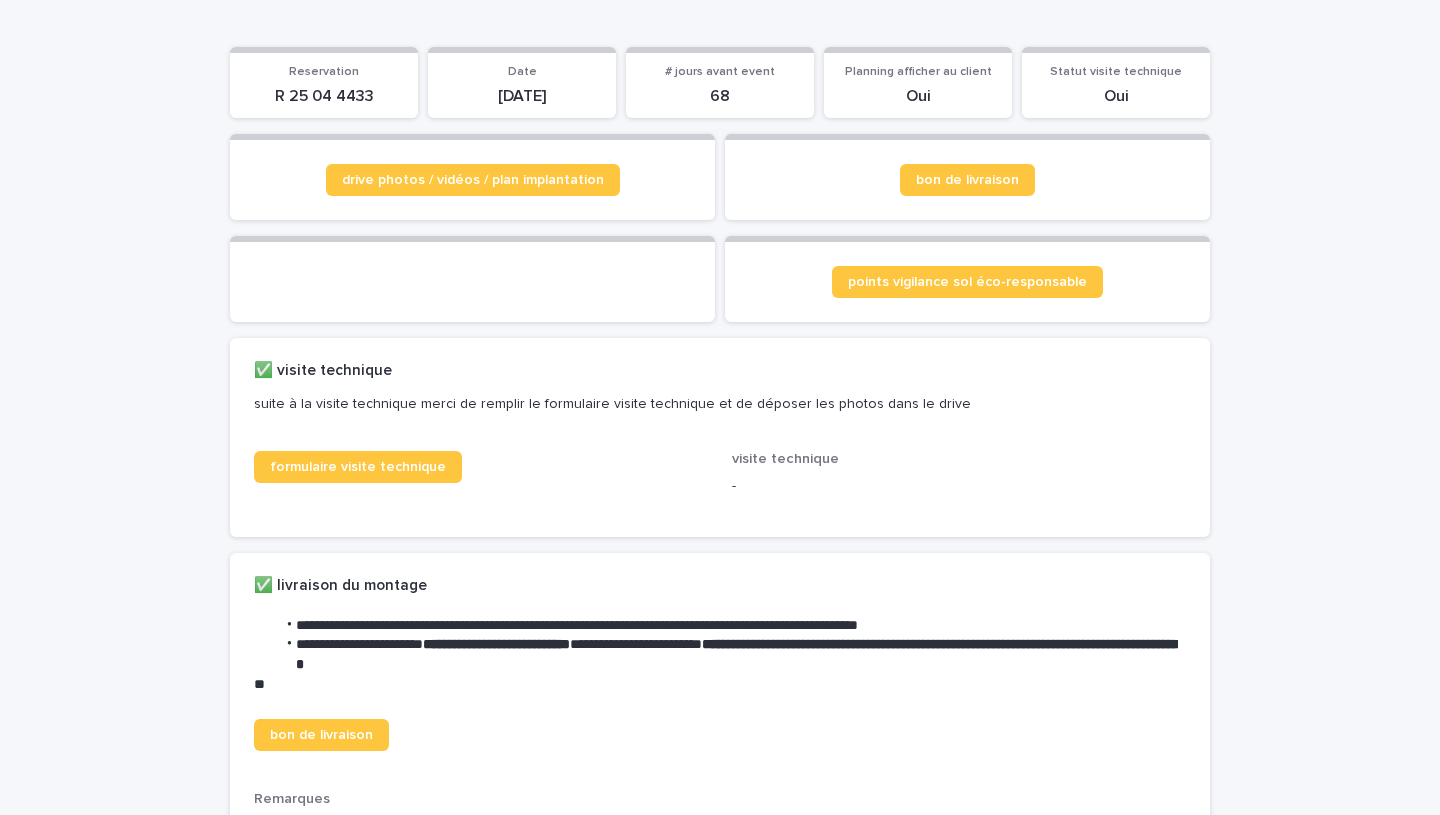 scroll, scrollTop: 0, scrollLeft: 0, axis: both 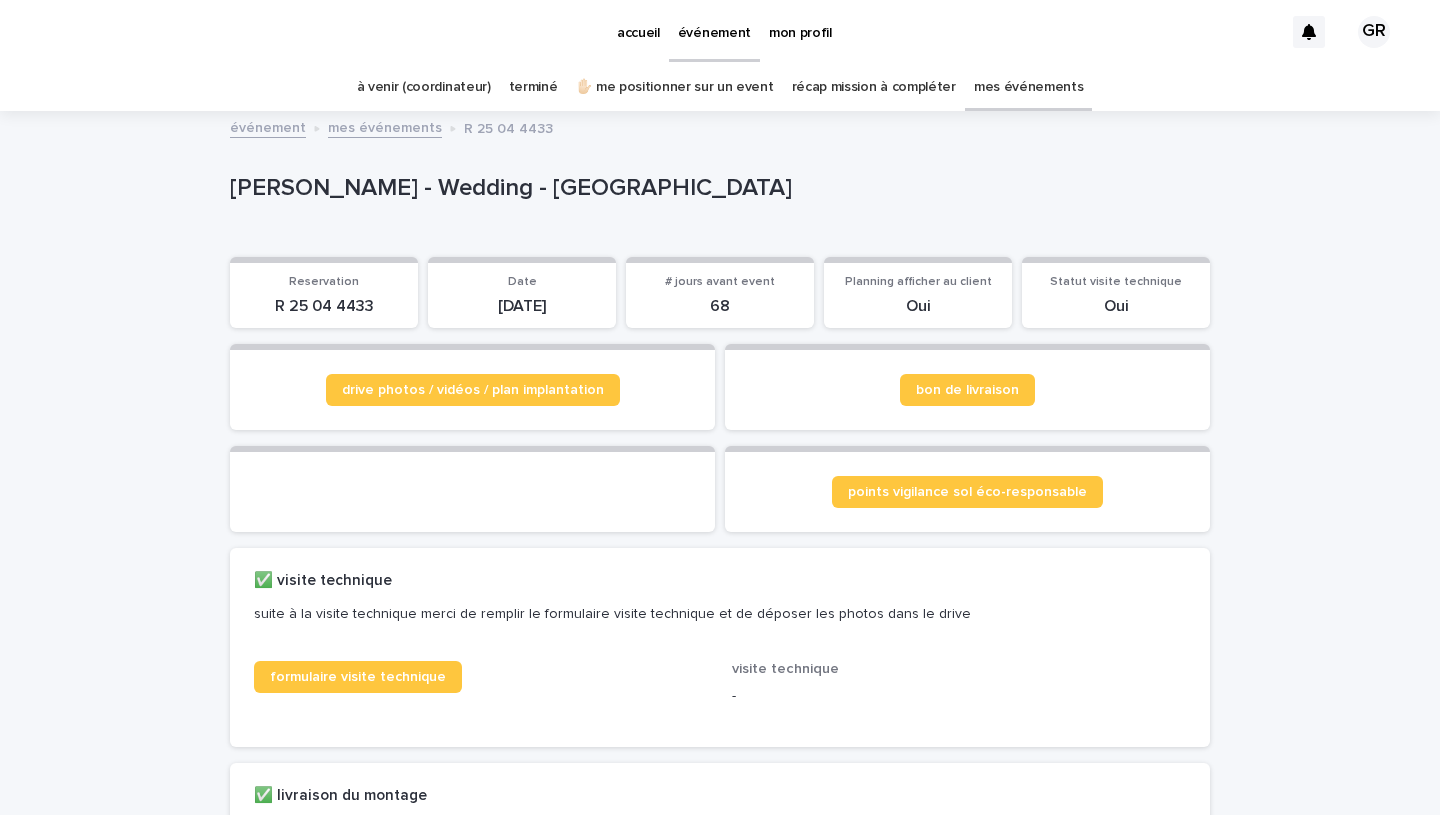 click on "événement" at bounding box center (714, 21) 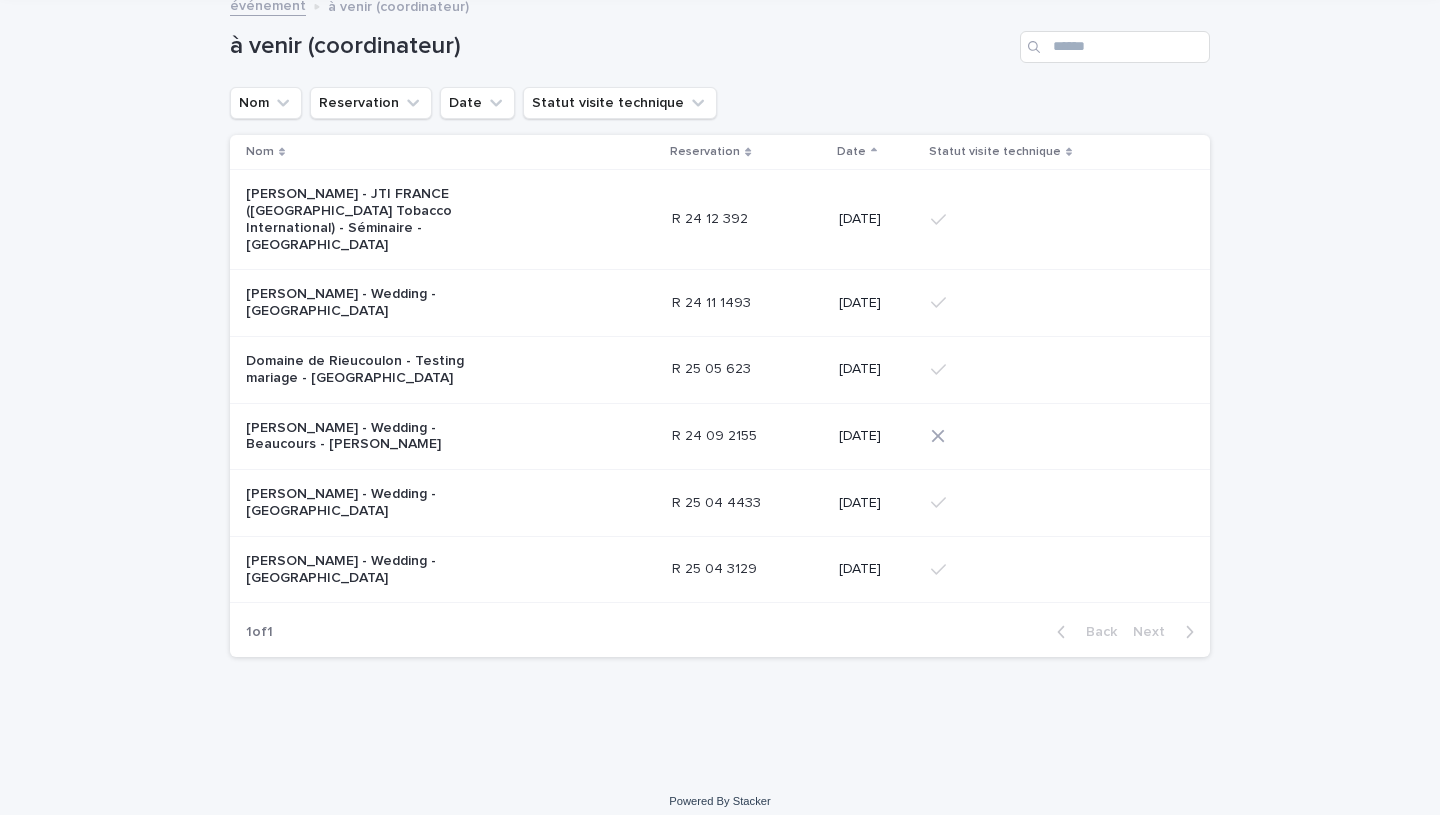 scroll, scrollTop: 0, scrollLeft: 0, axis: both 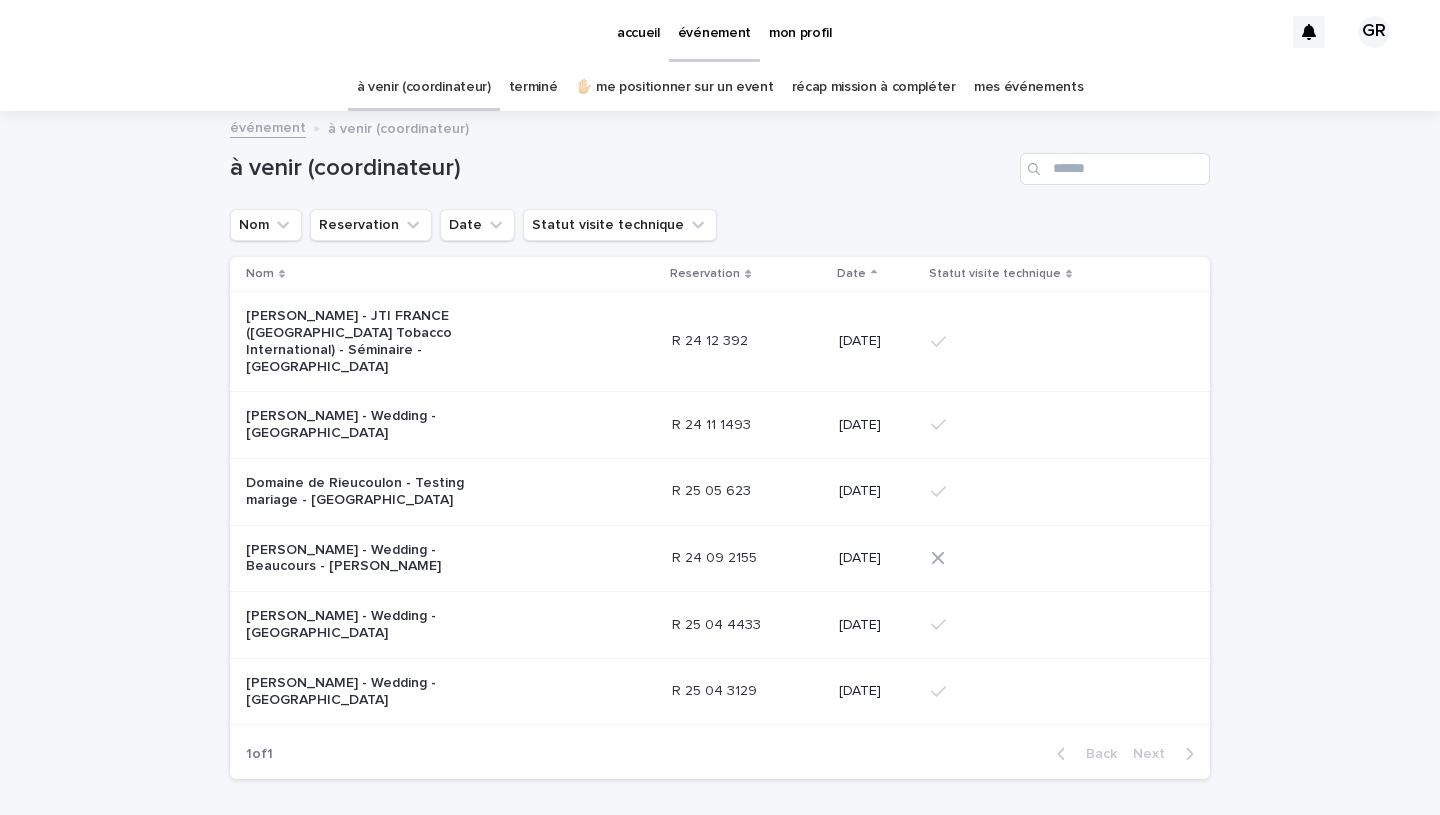 click on "mes événements" at bounding box center [1029, 87] 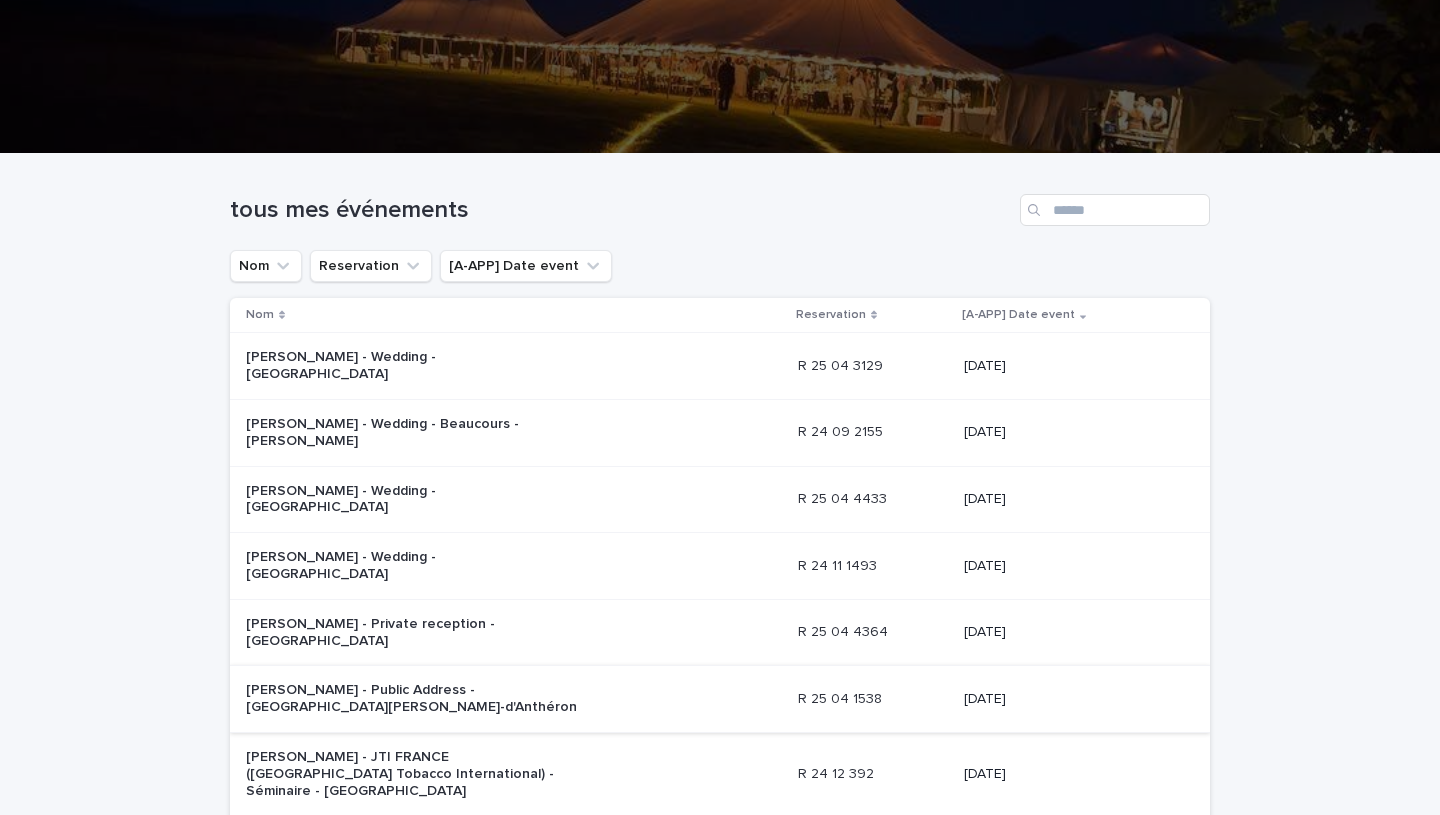 scroll, scrollTop: 145, scrollLeft: 0, axis: vertical 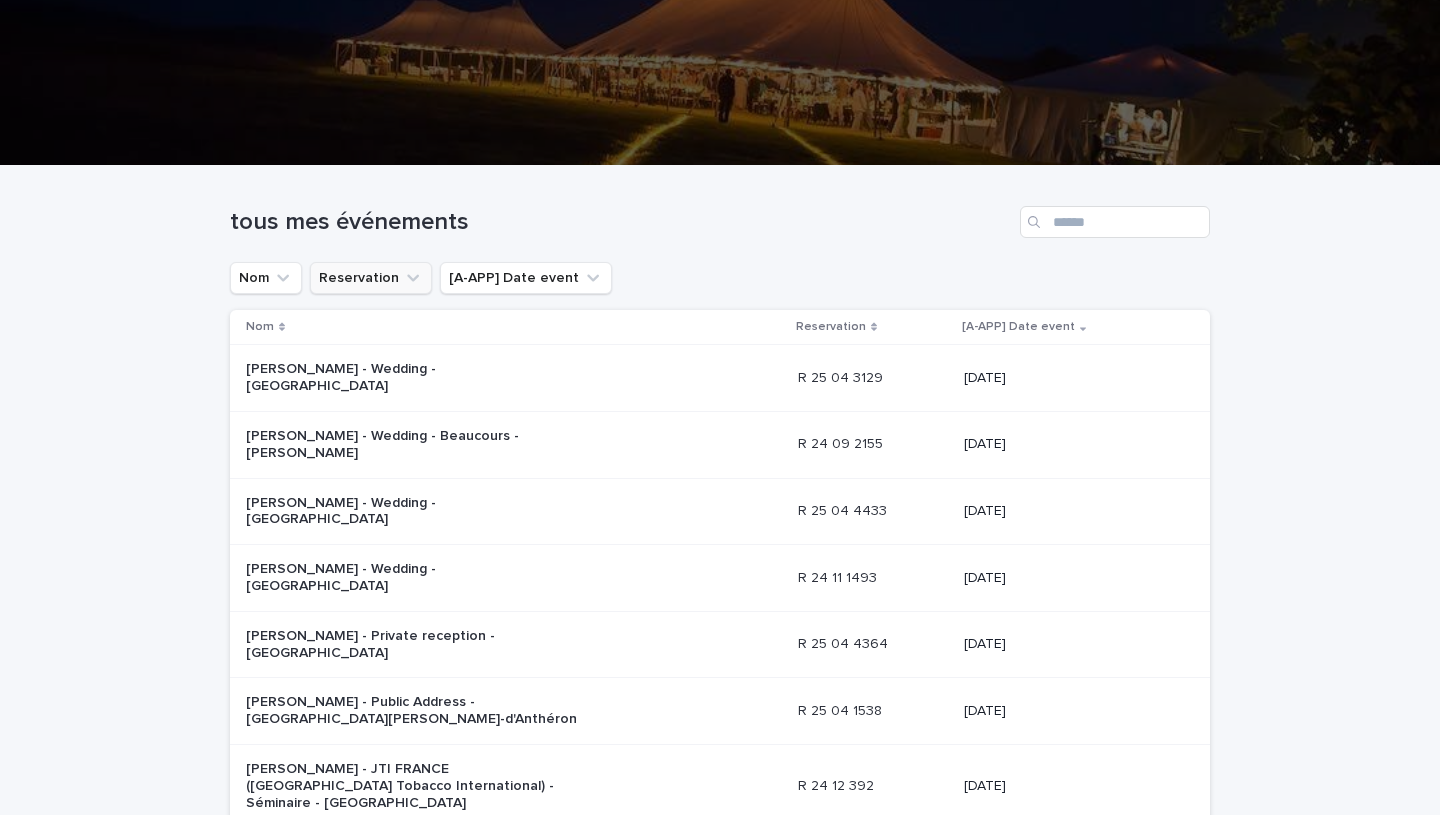 click on "Reservation" at bounding box center (371, 278) 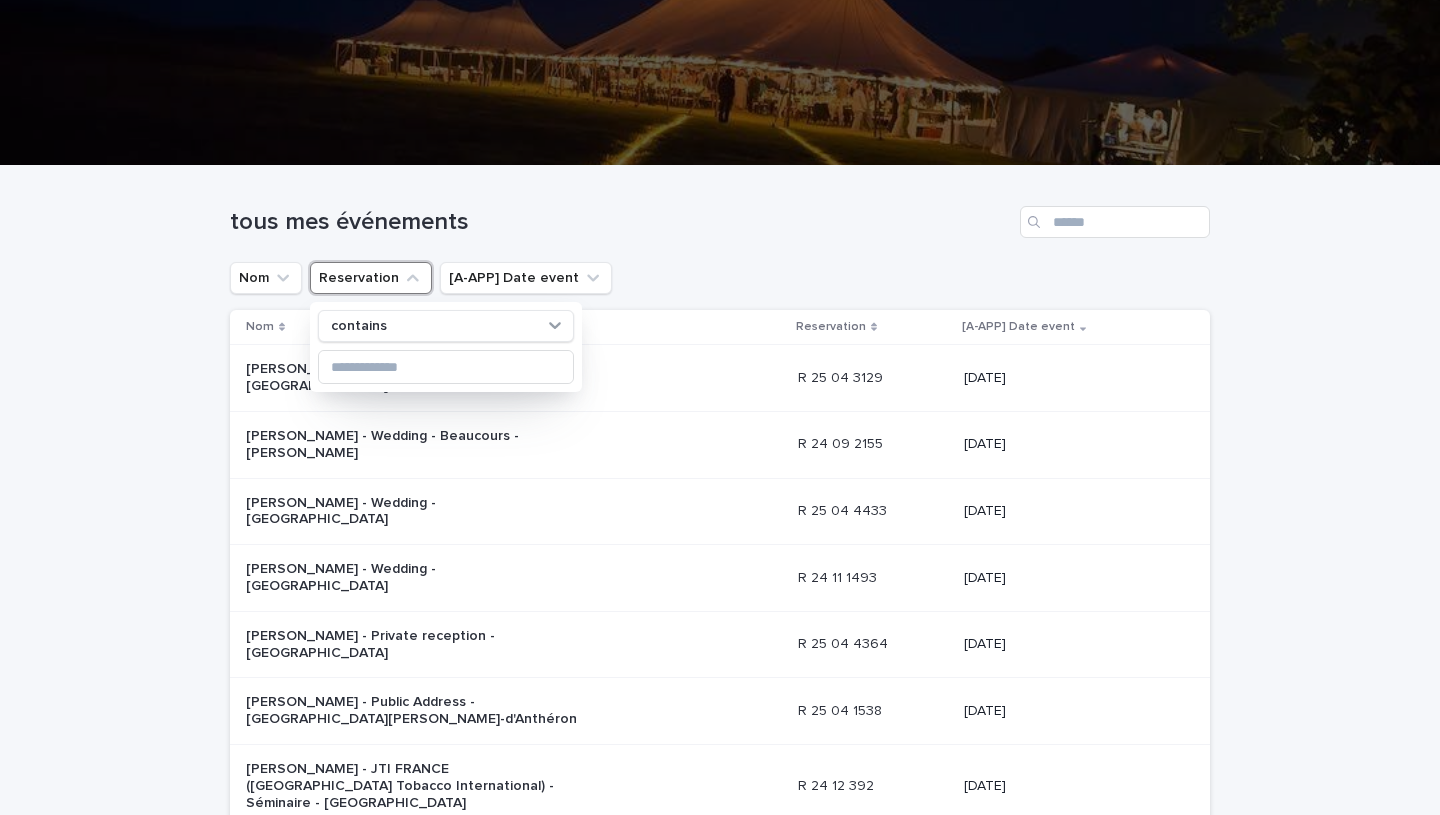 click on "Reservation" at bounding box center (371, 278) 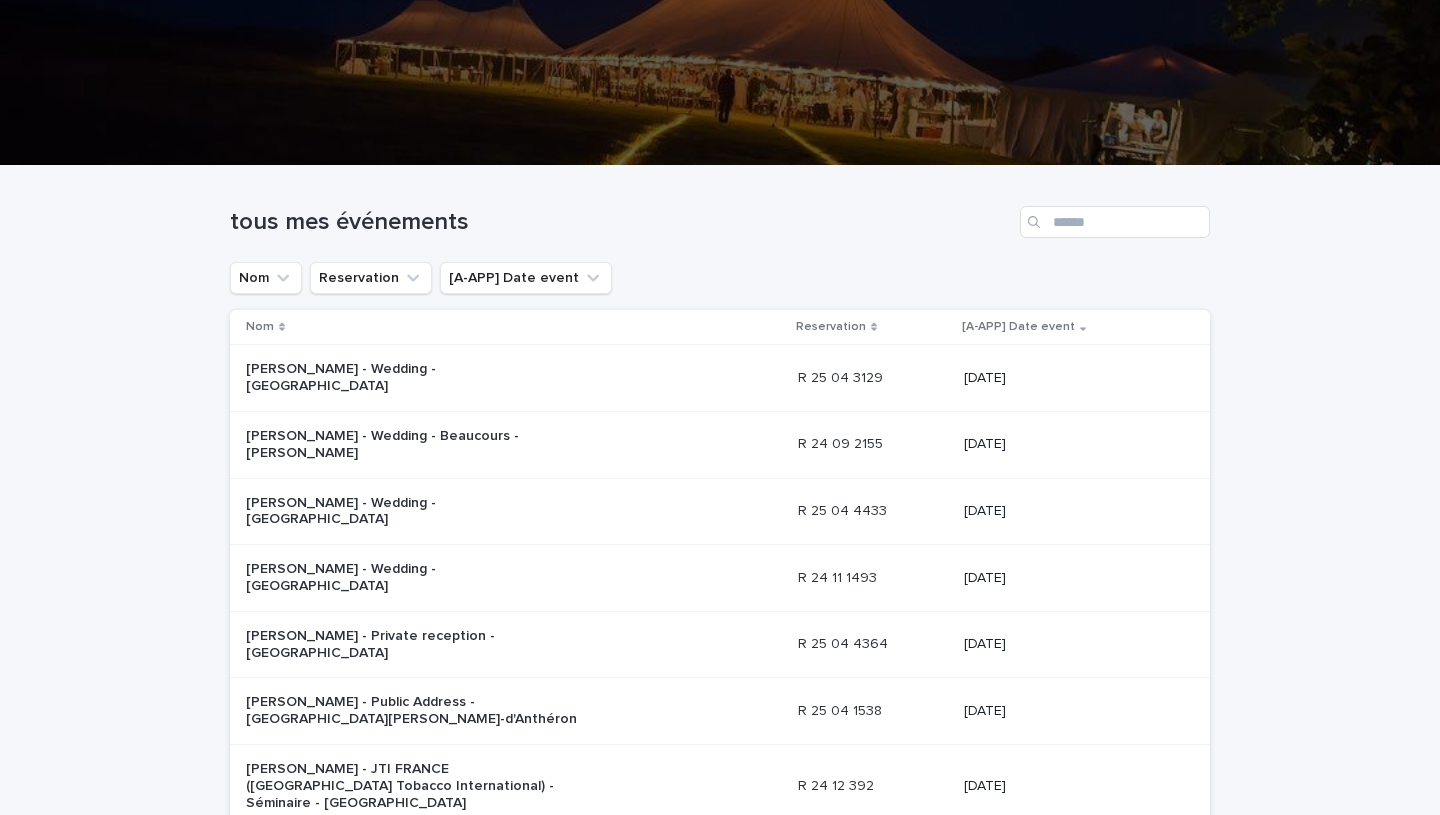 scroll, scrollTop: 0, scrollLeft: 0, axis: both 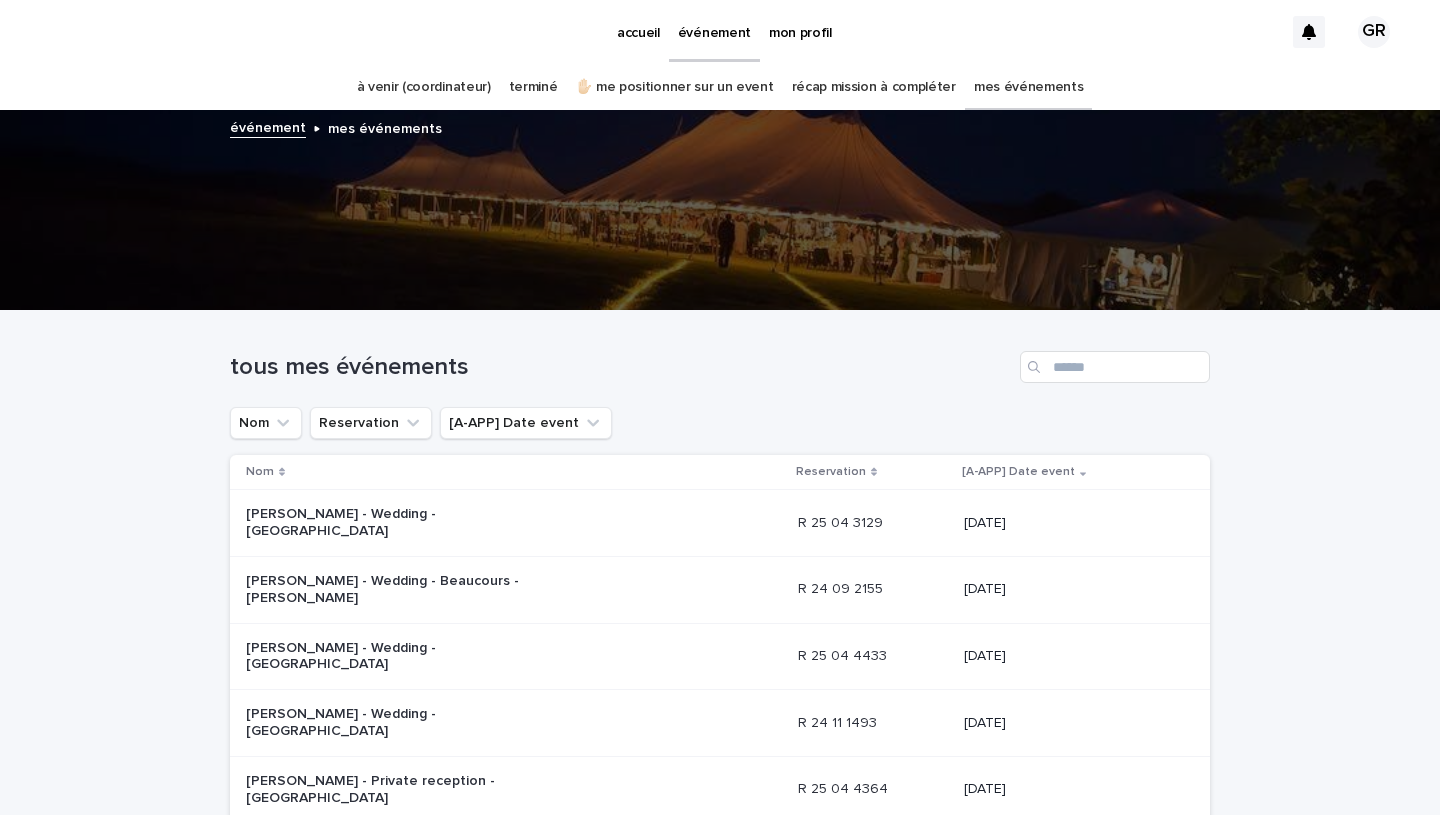 click on "récap mission à compléter" at bounding box center (874, 87) 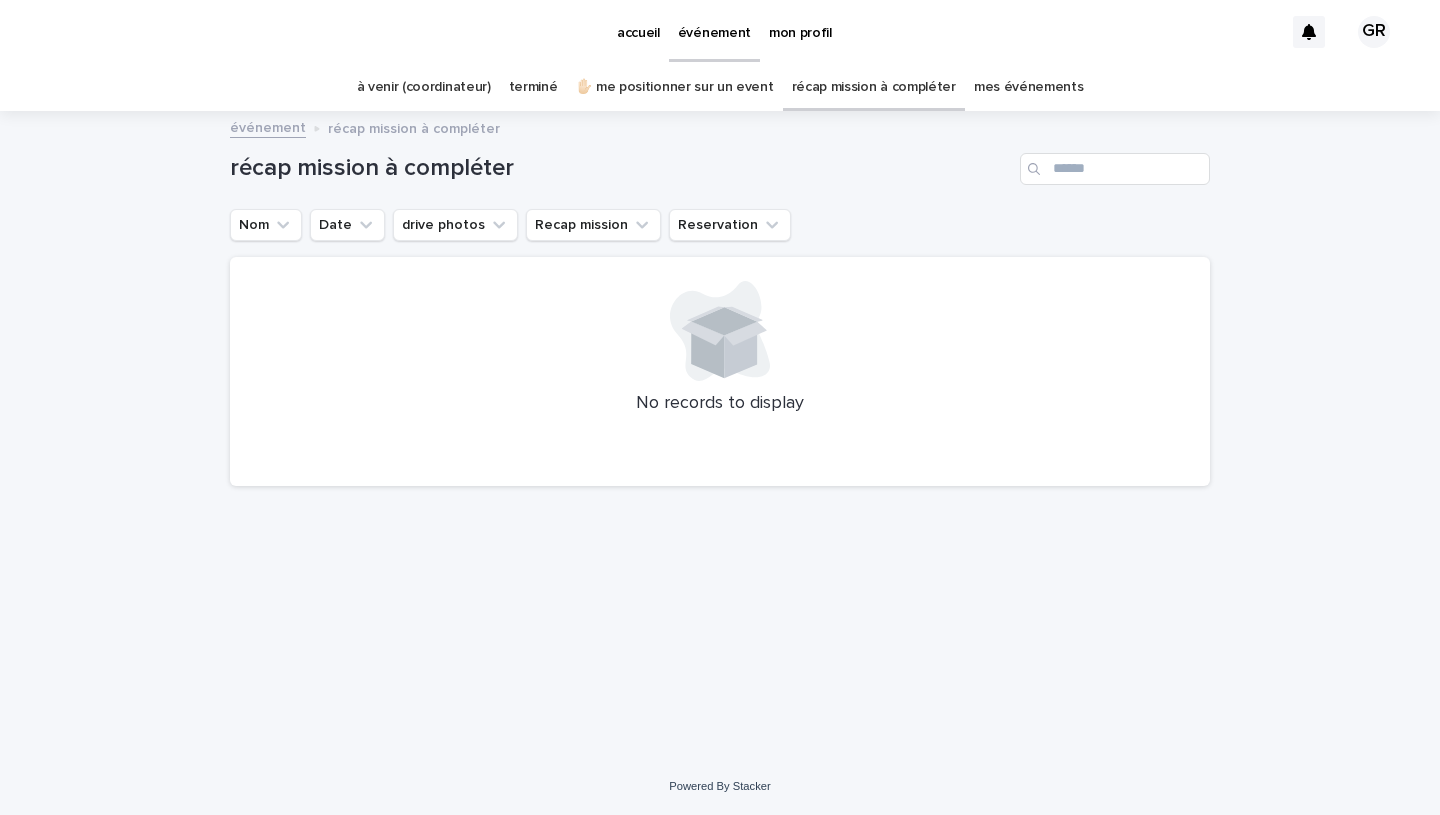 click on "mes événements" at bounding box center (1029, 87) 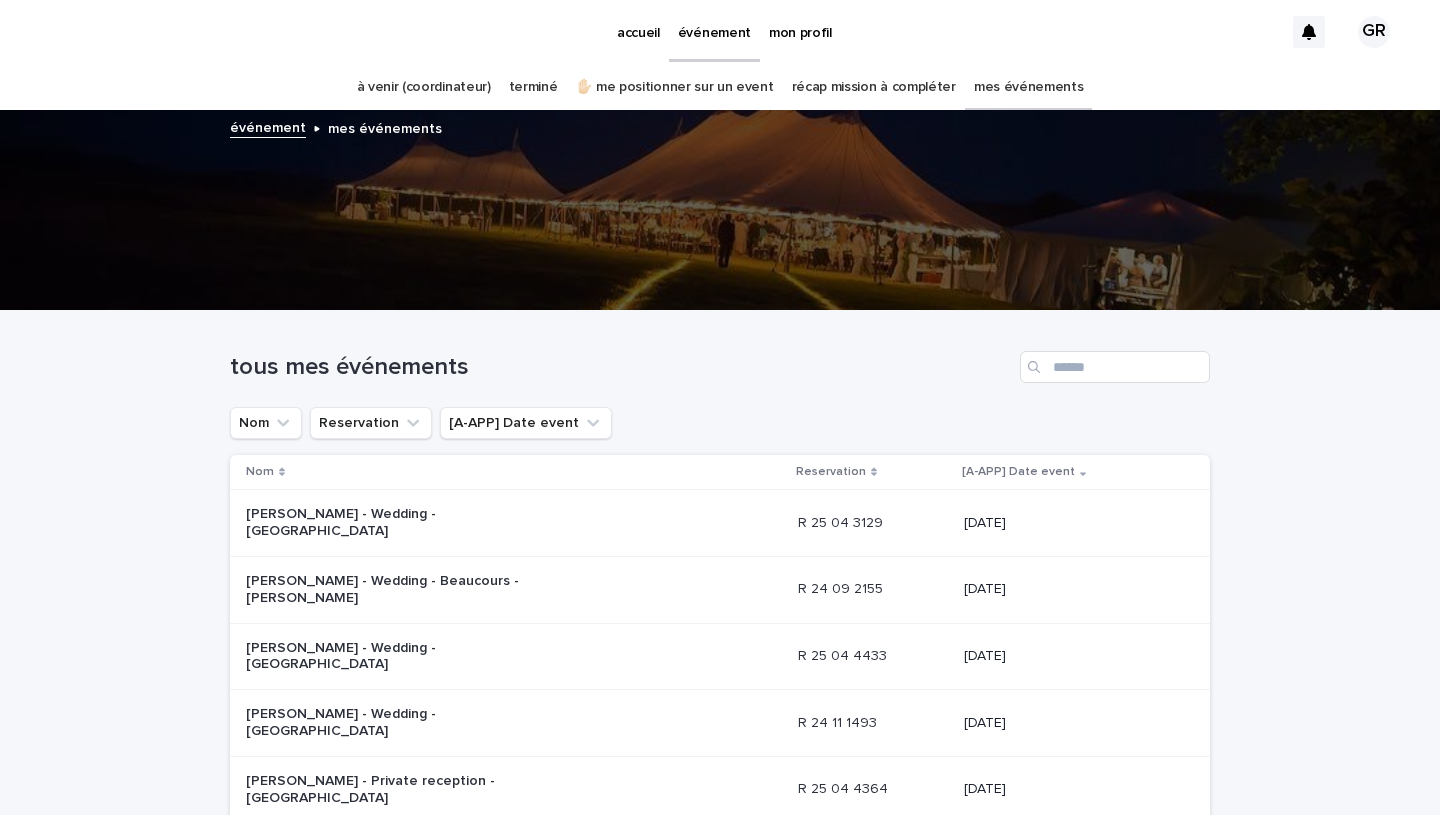 click on "✋🏻 me positionner sur un event" at bounding box center [675, 87] 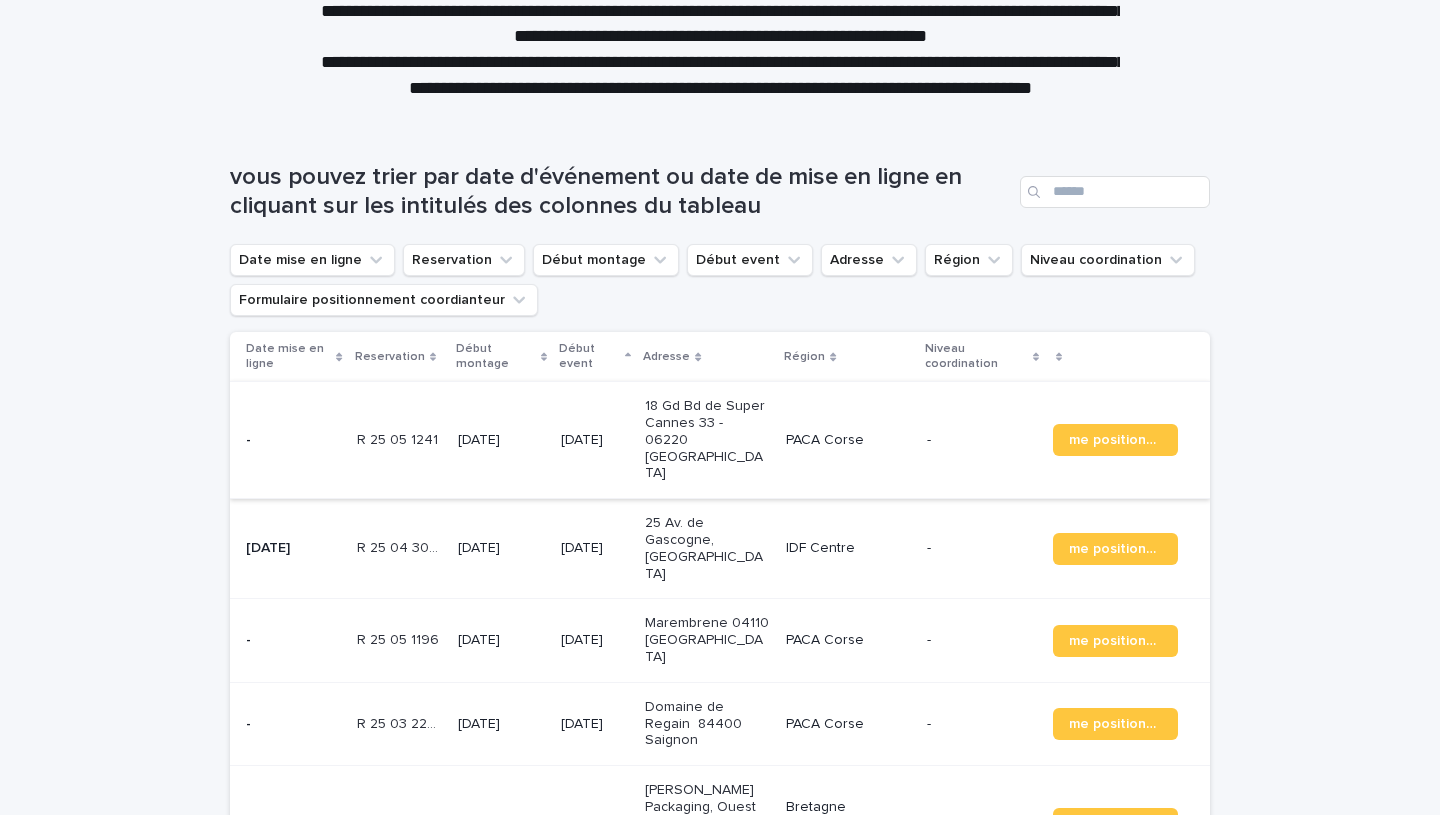 scroll, scrollTop: 195, scrollLeft: 0, axis: vertical 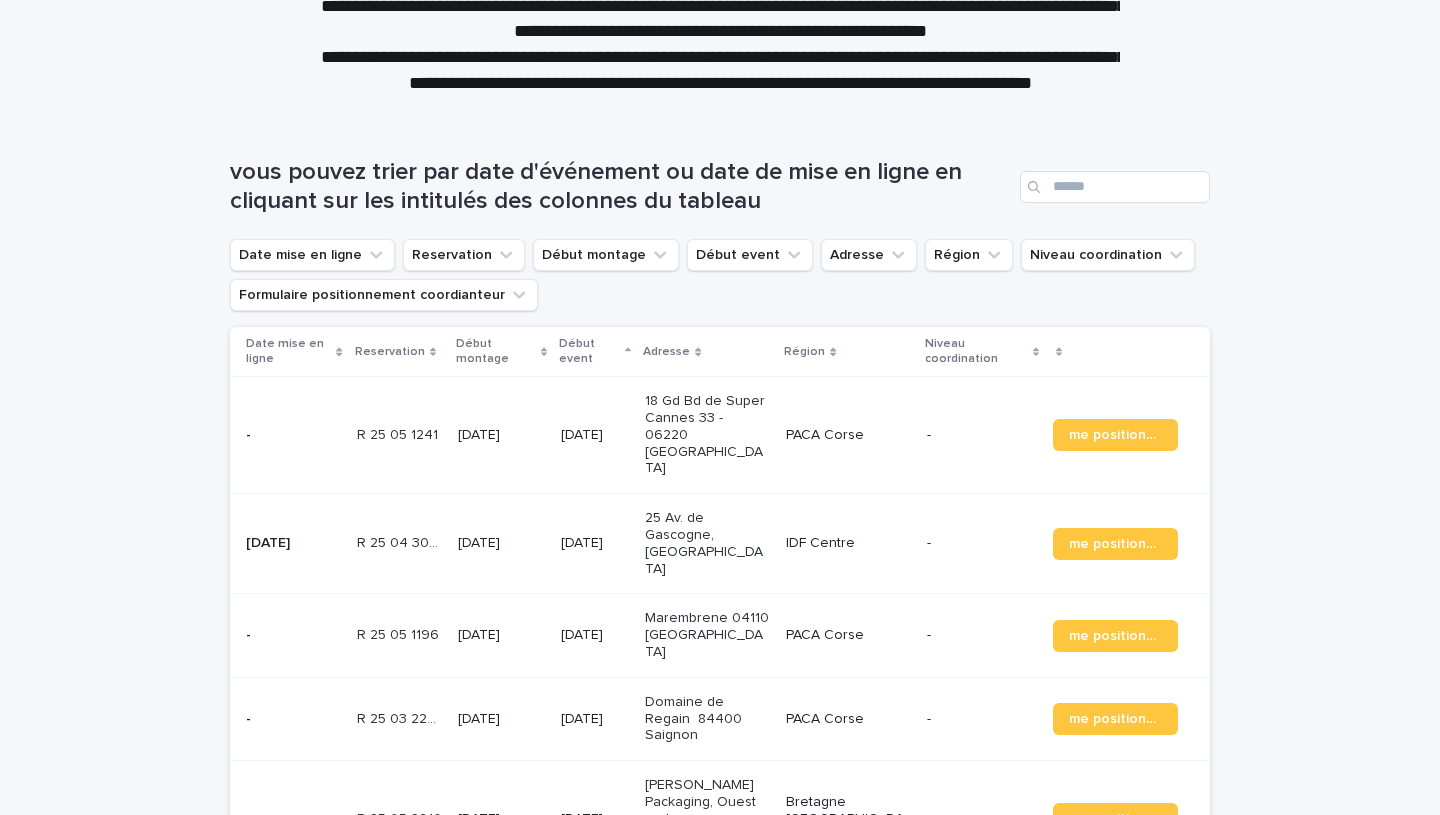 click on "18 Gd Bd de Super Cannes 33 -  06220 Vallauris" at bounding box center (707, 435) 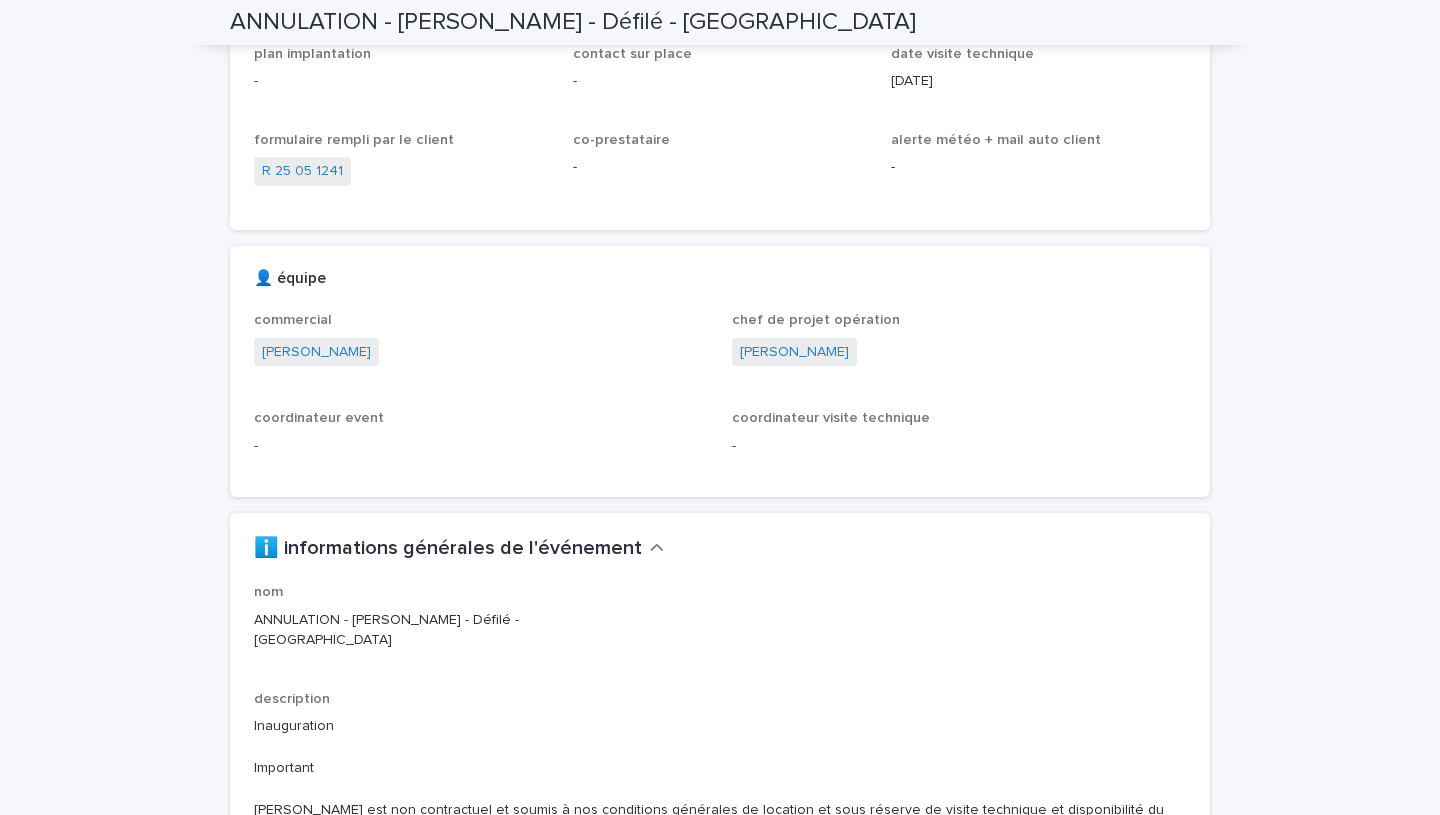 scroll, scrollTop: 1340, scrollLeft: 0, axis: vertical 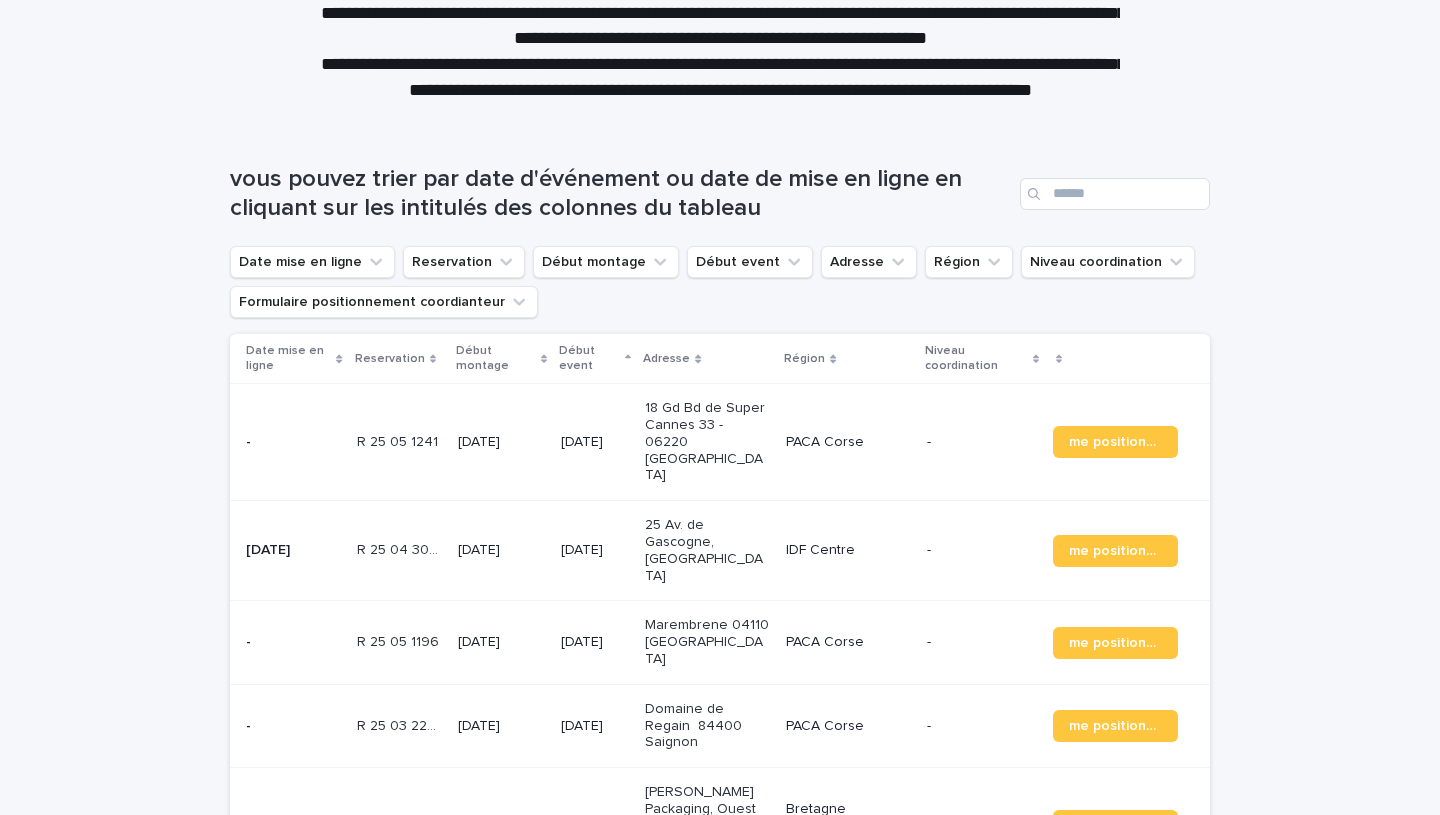 click on "Marembrene 04110 Montjustin" at bounding box center (707, 642) 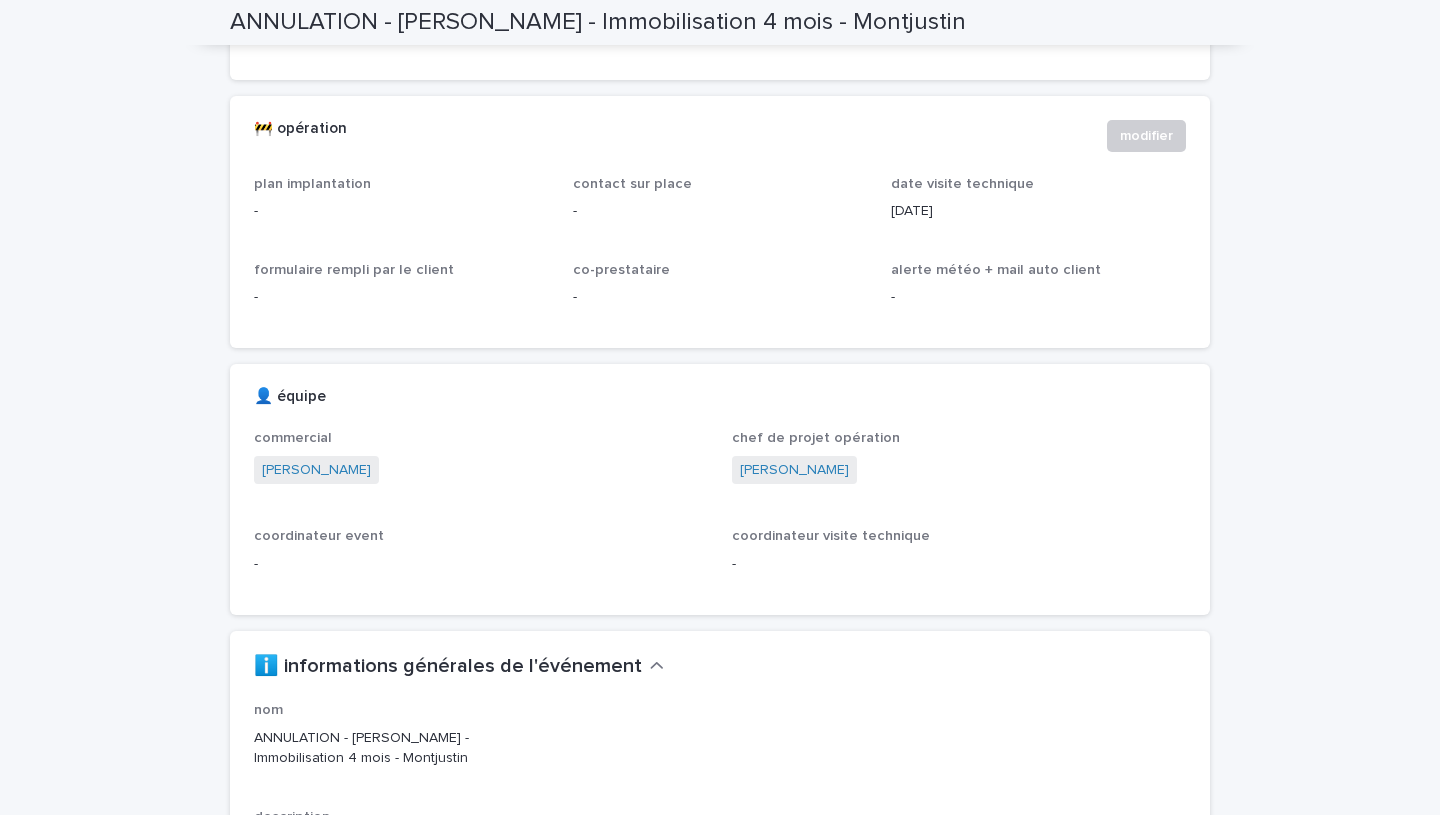 scroll, scrollTop: 1309, scrollLeft: 0, axis: vertical 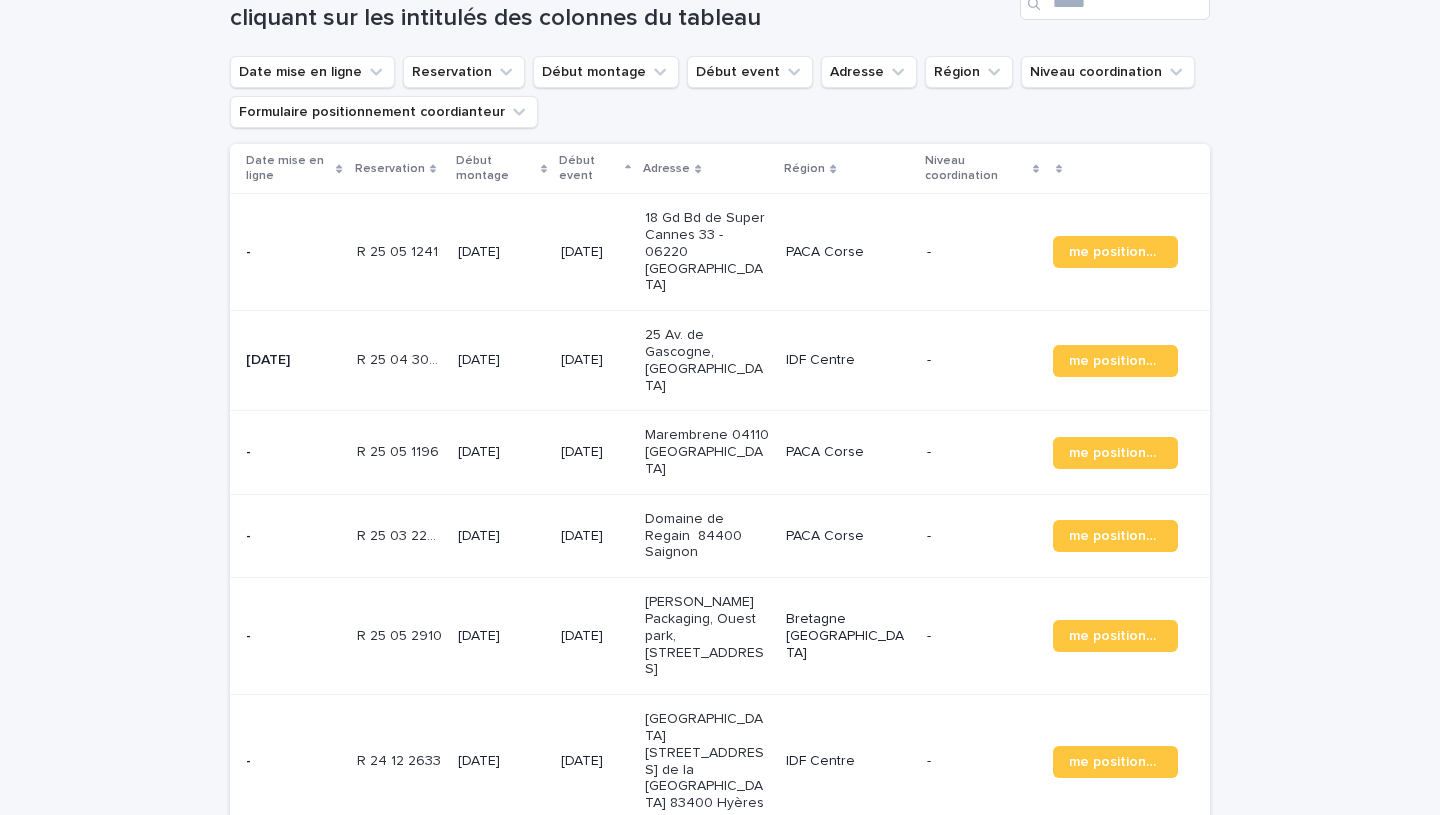 click on "Domaine de Regain  84400 Saignon" at bounding box center (707, 536) 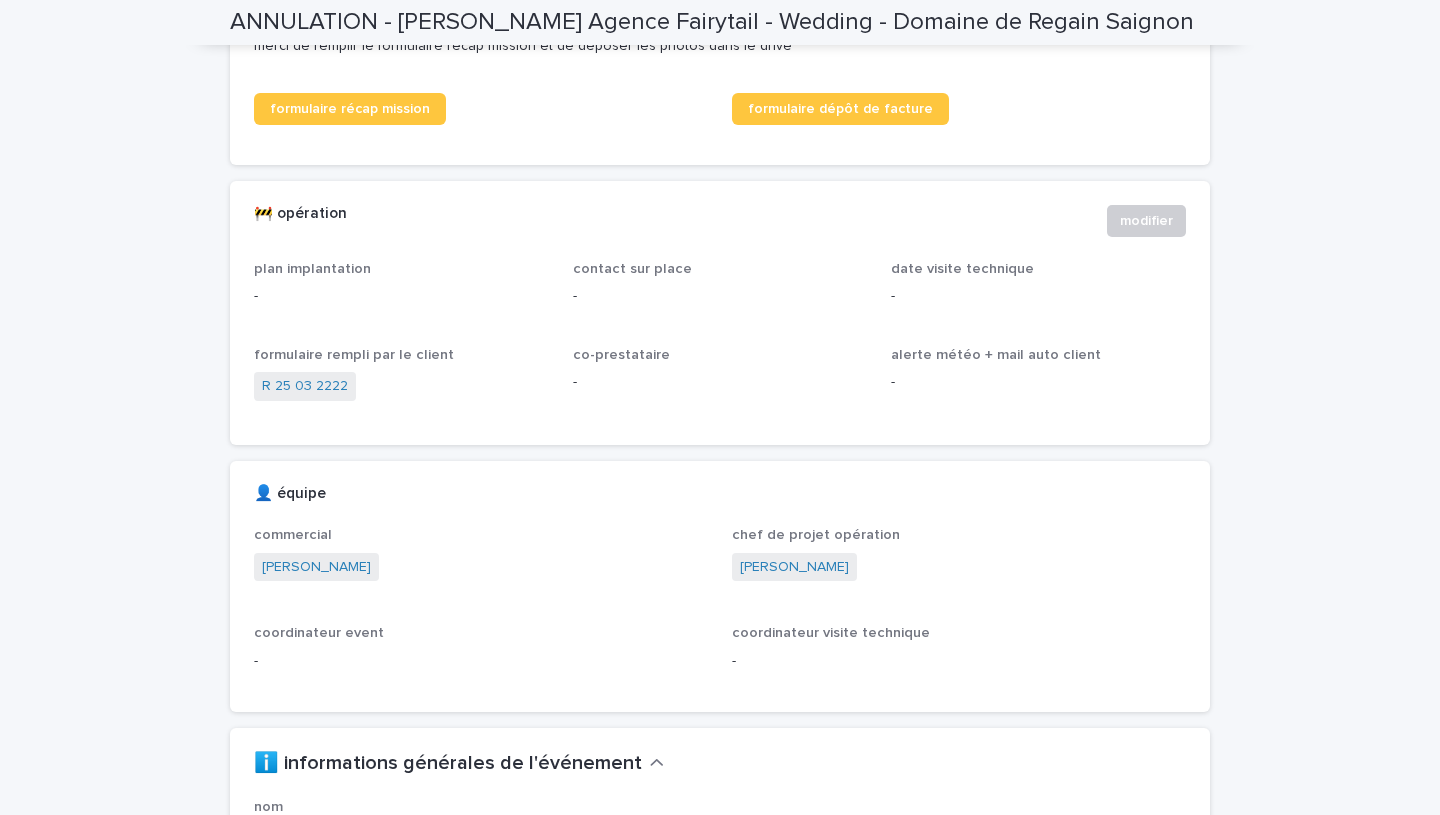 scroll, scrollTop: 1263, scrollLeft: 0, axis: vertical 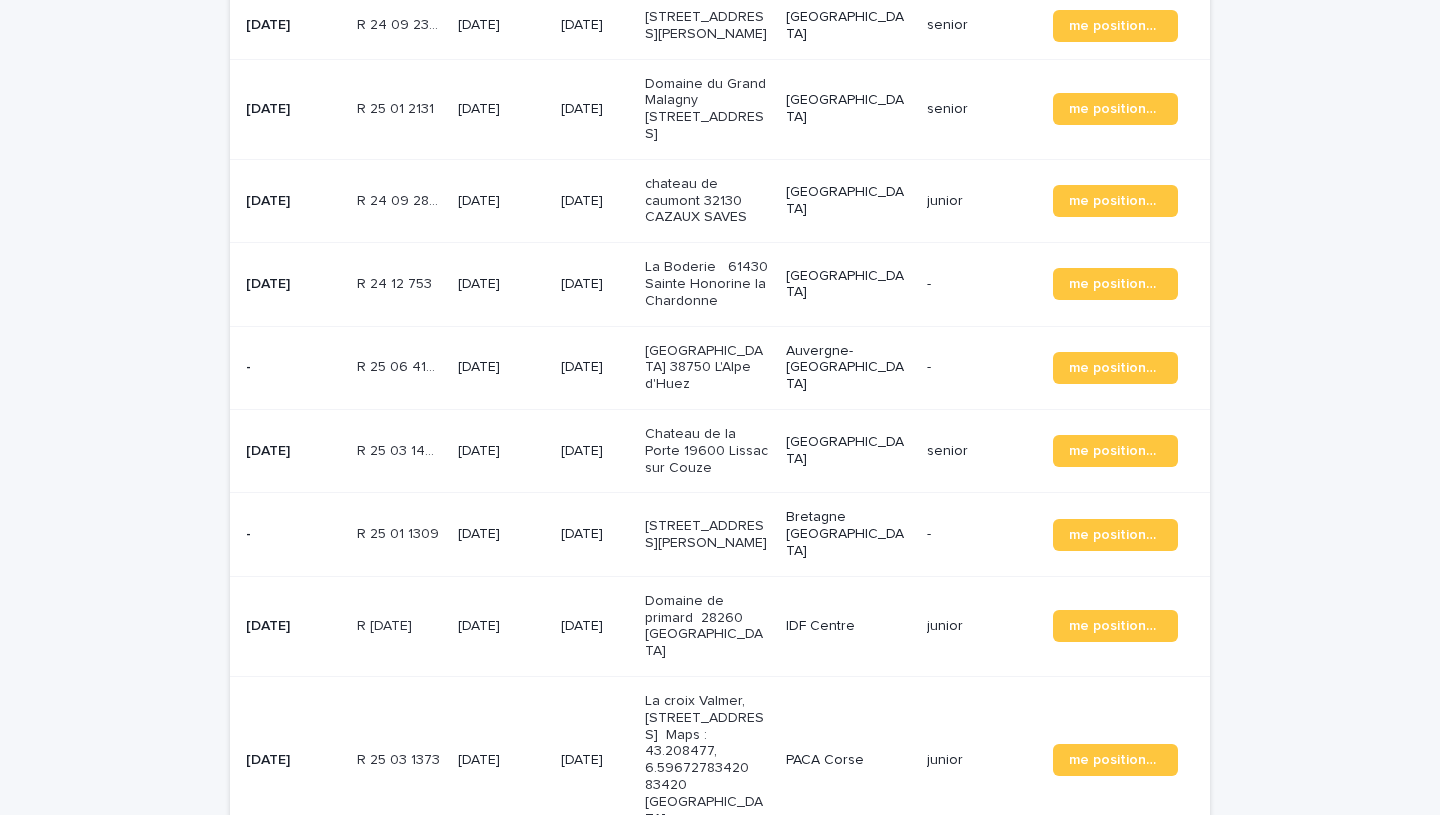 click on "La croix Valmer, 1459 route de ramatuelle  Maps : 43.208477, 6.59672783420 83420  La croix Valmer" at bounding box center [707, 760] 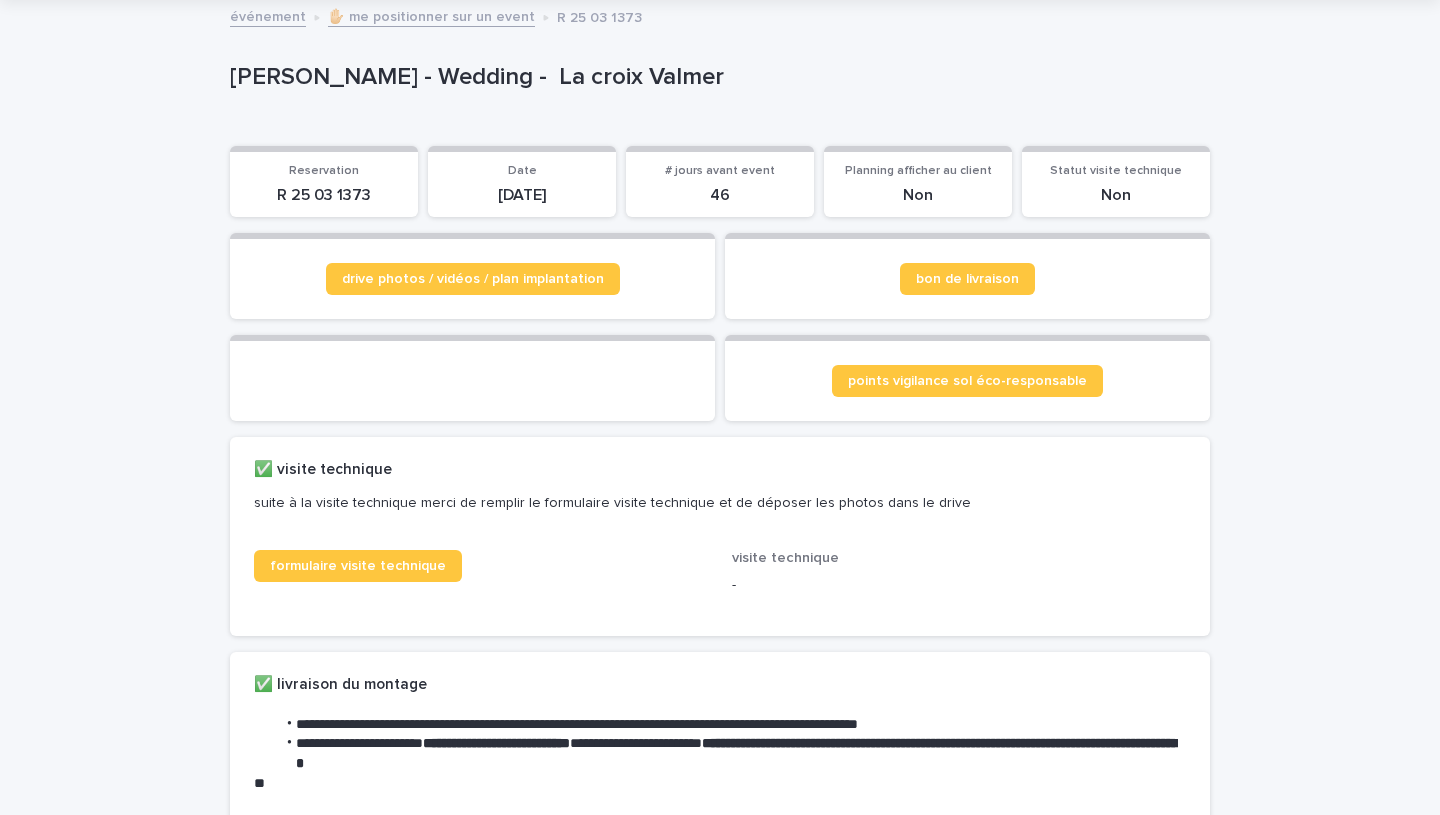 scroll, scrollTop: 0, scrollLeft: 0, axis: both 